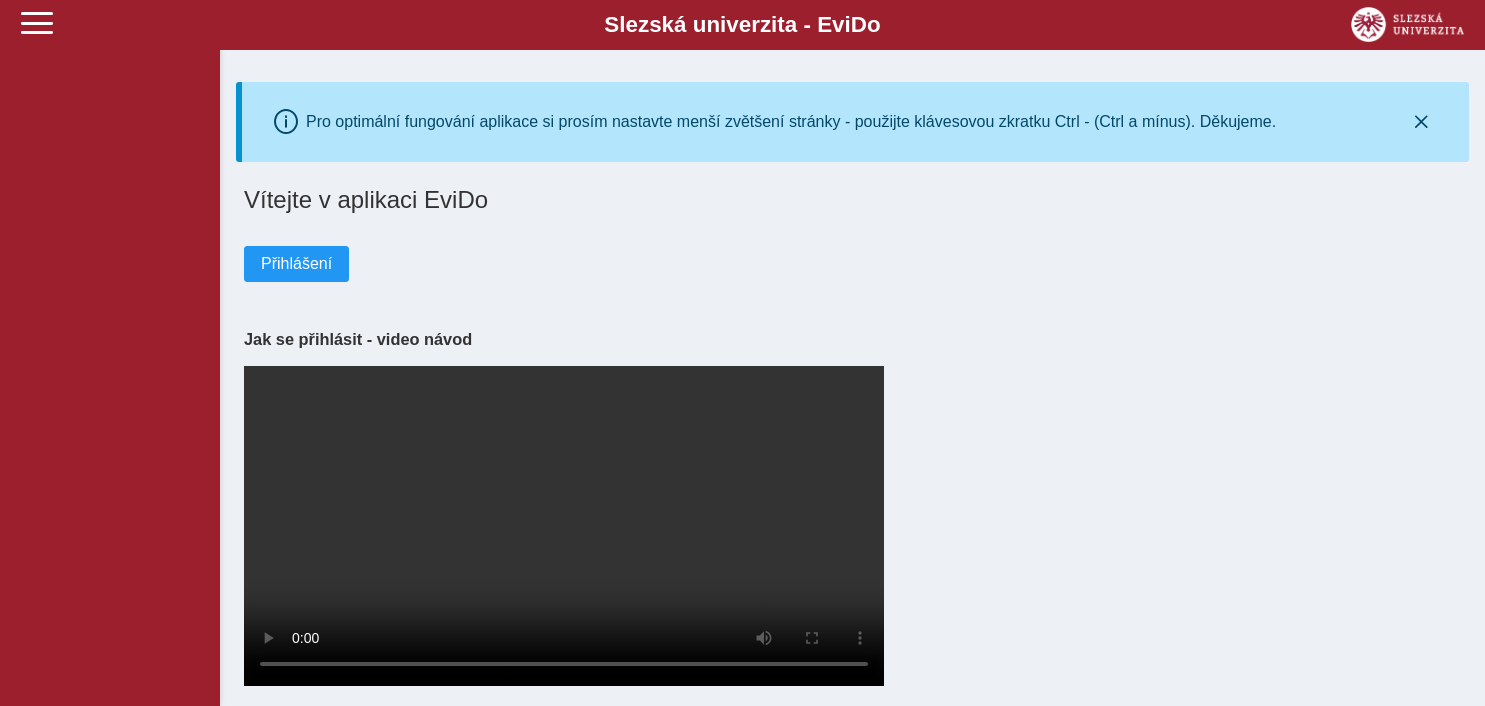 scroll, scrollTop: 0, scrollLeft: 0, axis: both 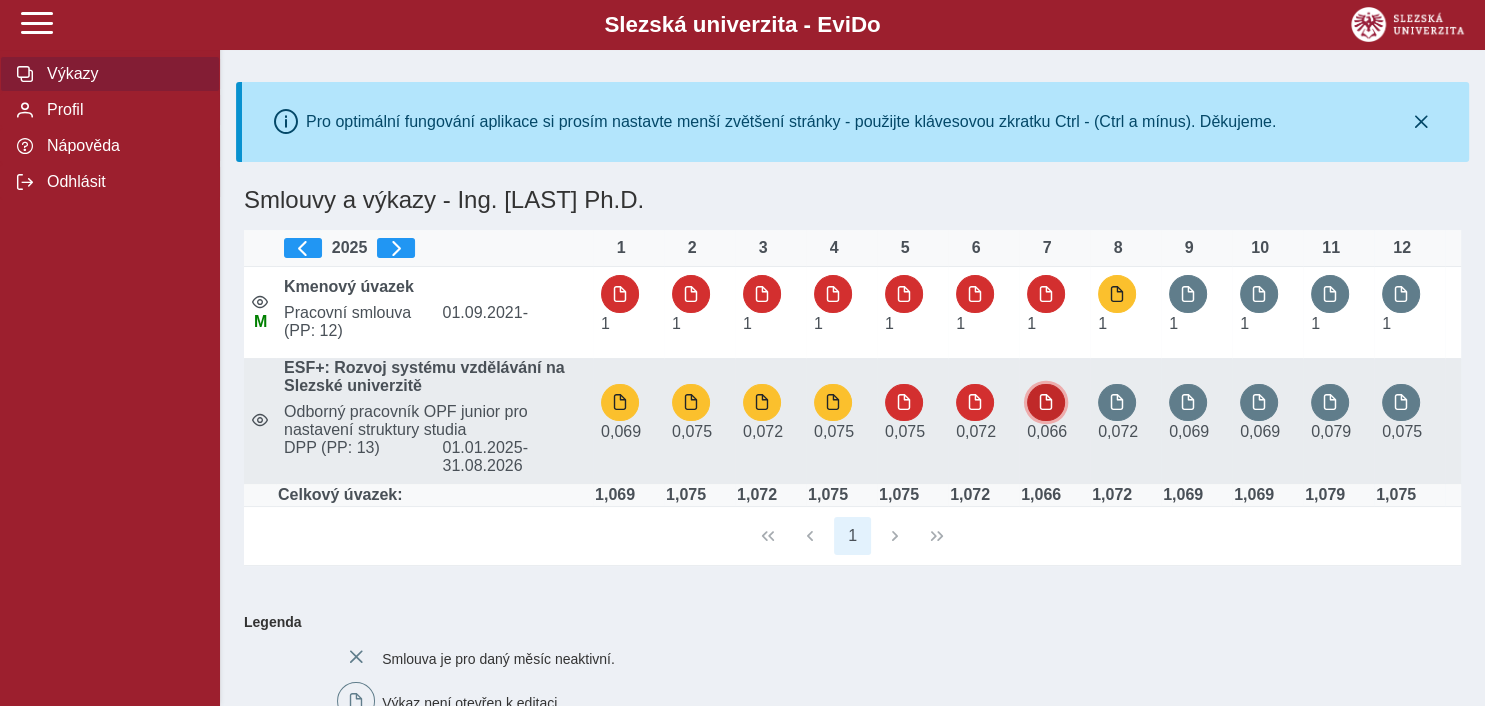 click at bounding box center [1046, 402] 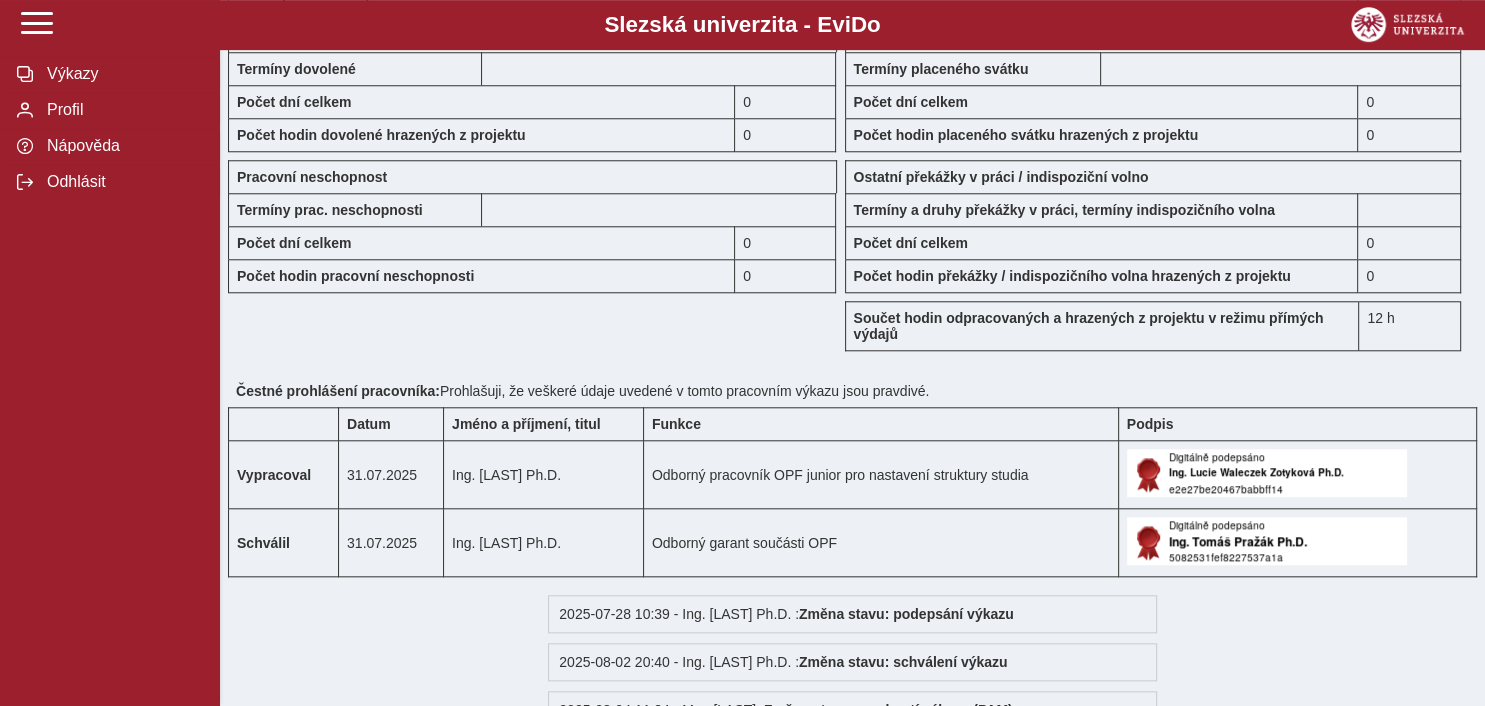 scroll, scrollTop: 1822, scrollLeft: 0, axis: vertical 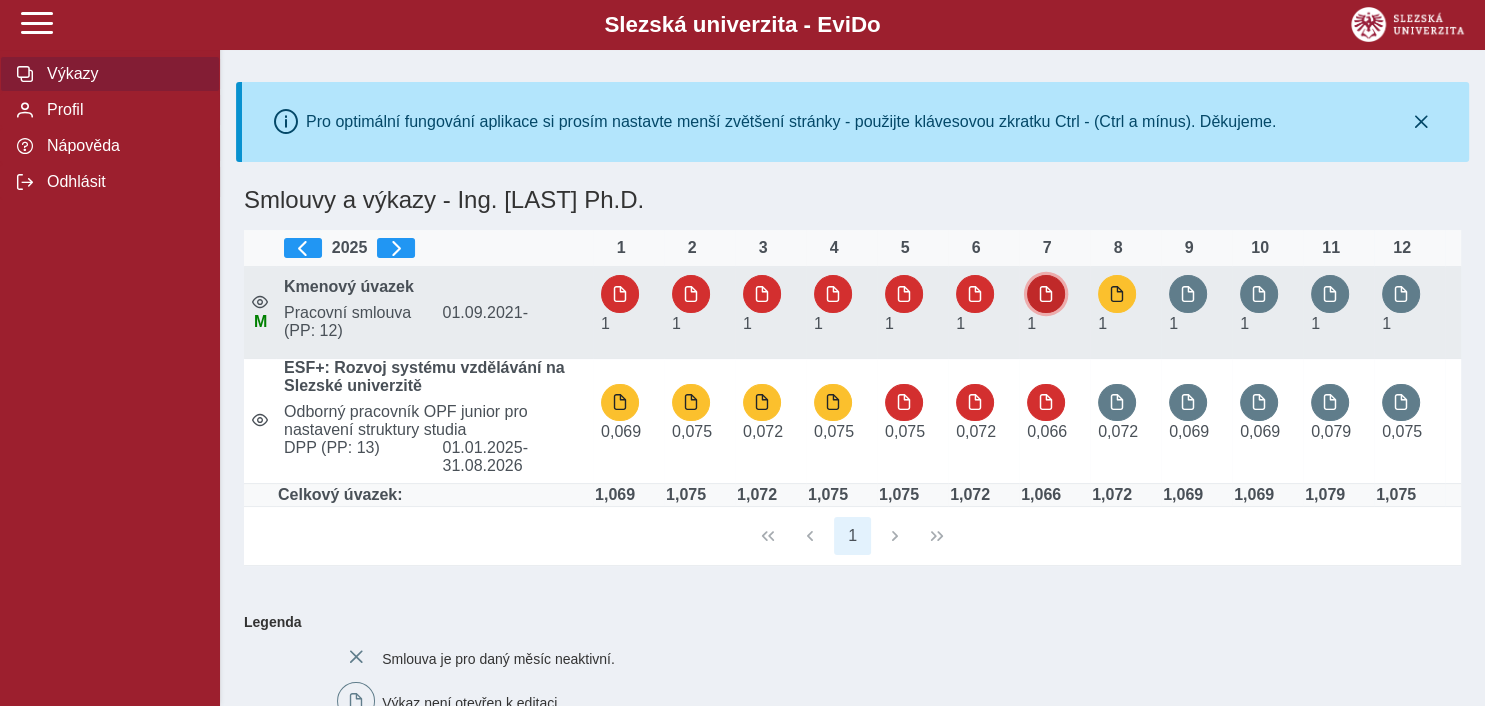 click at bounding box center [1046, 294] 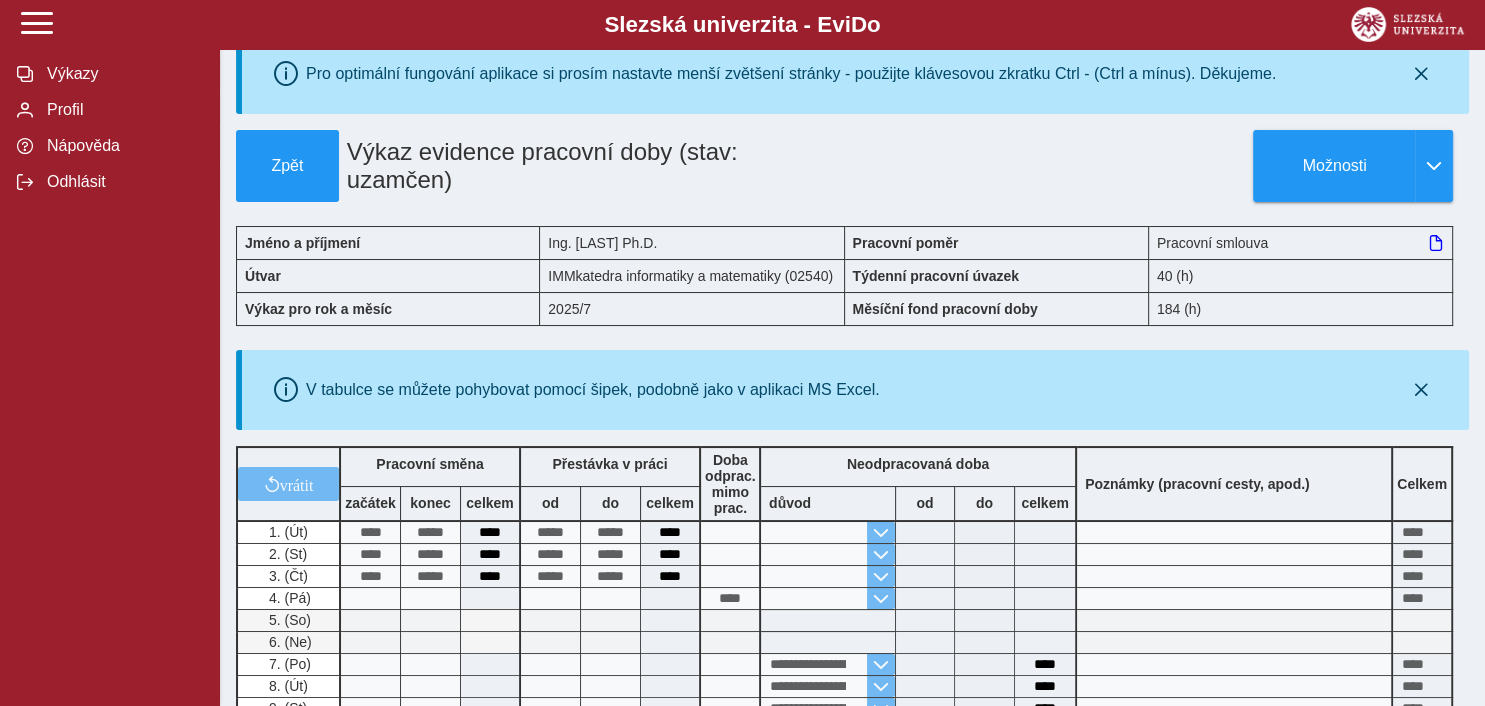scroll, scrollTop: 0, scrollLeft: 0, axis: both 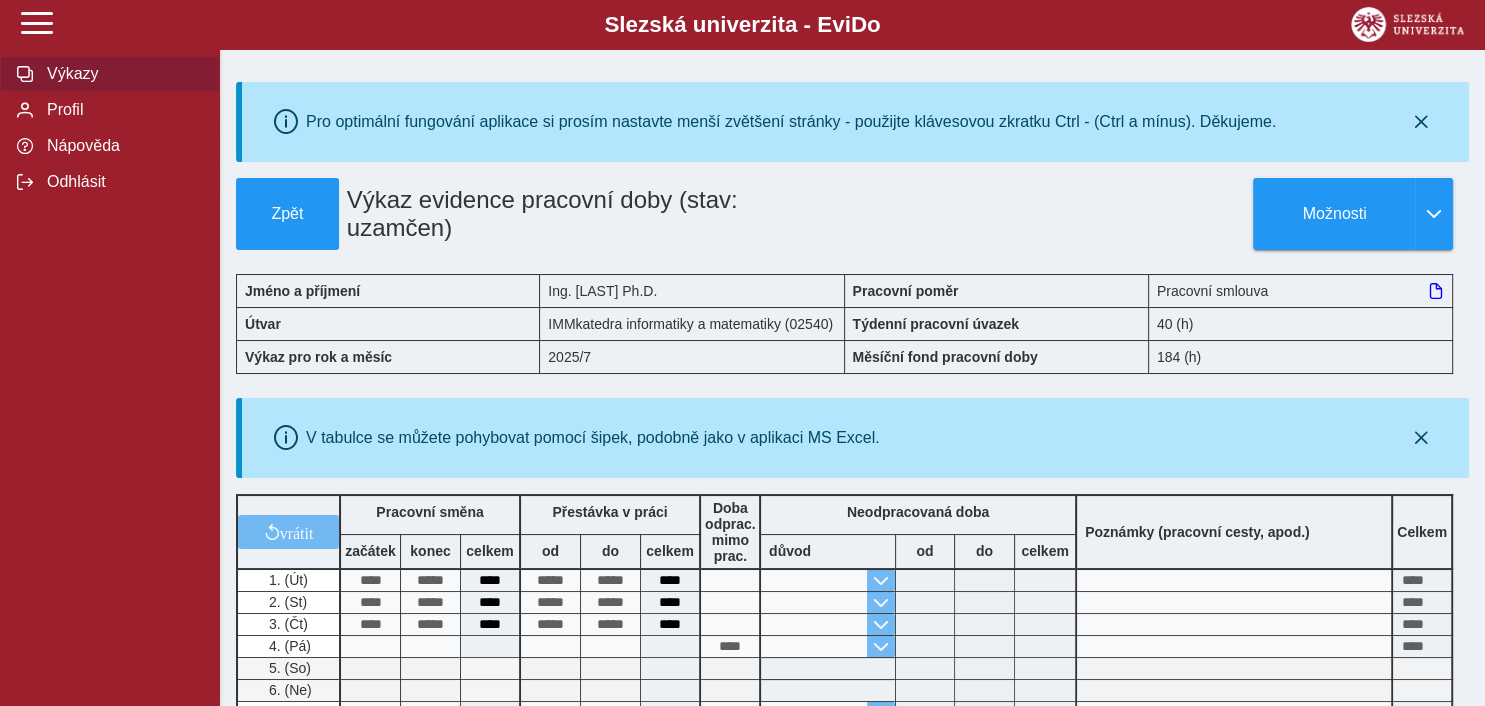 click on "Výkazy" at bounding box center (122, 74) 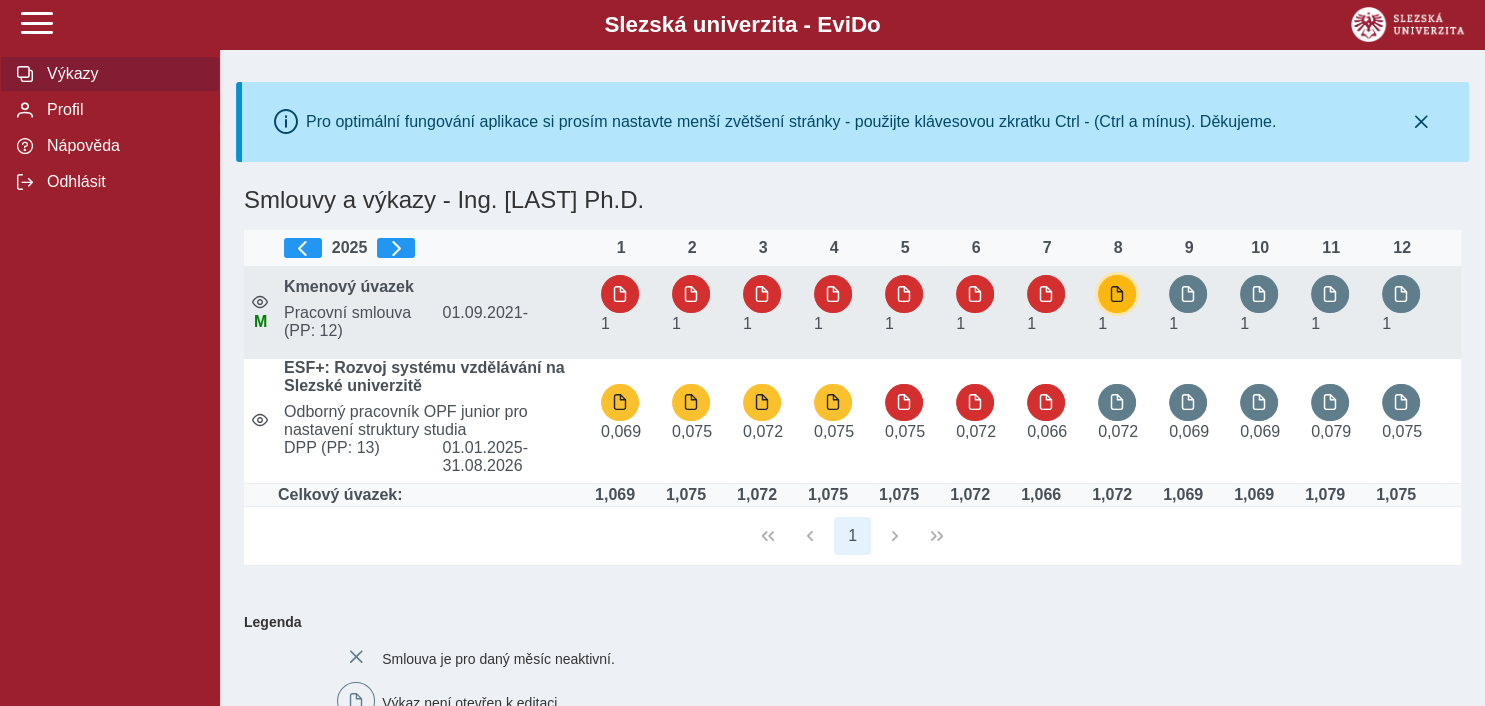 click at bounding box center [1117, 294] 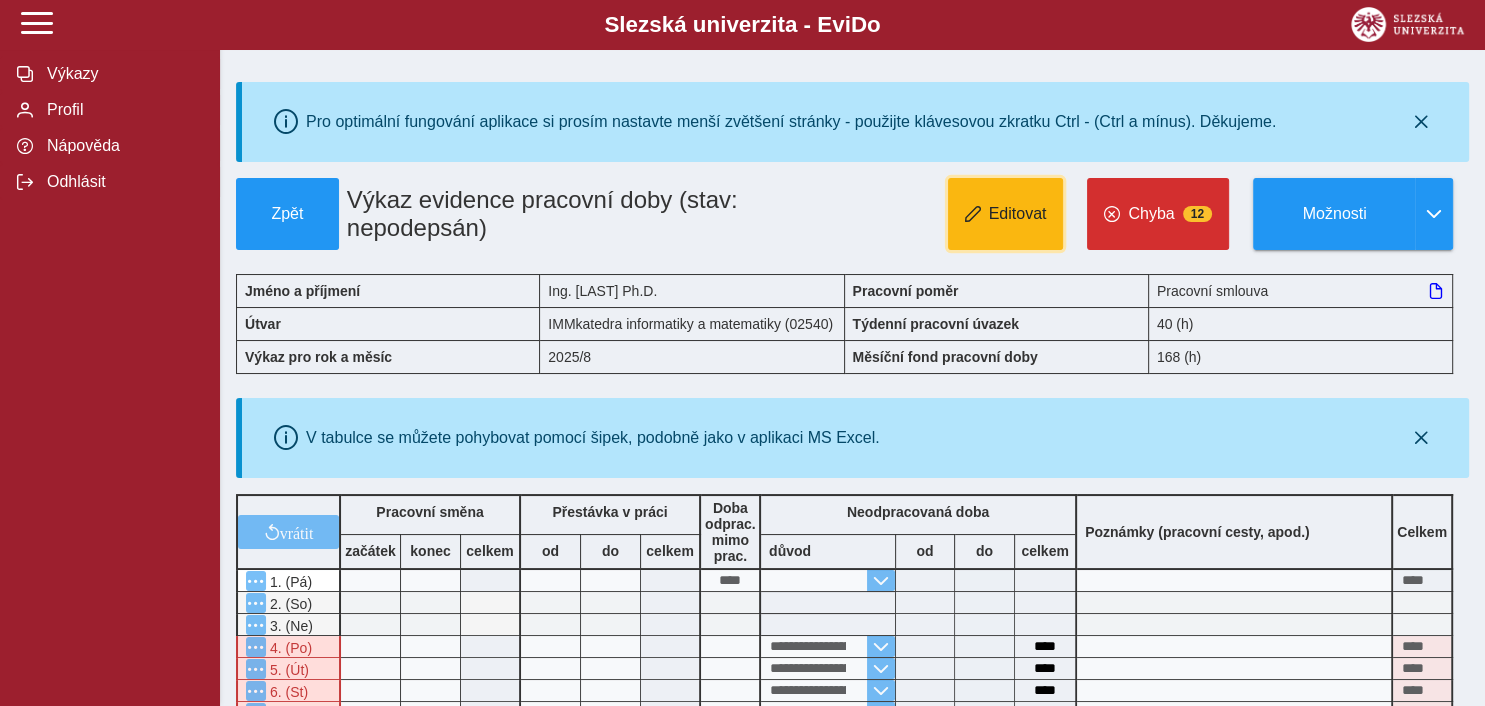 click on "Editovat" at bounding box center (1018, 214) 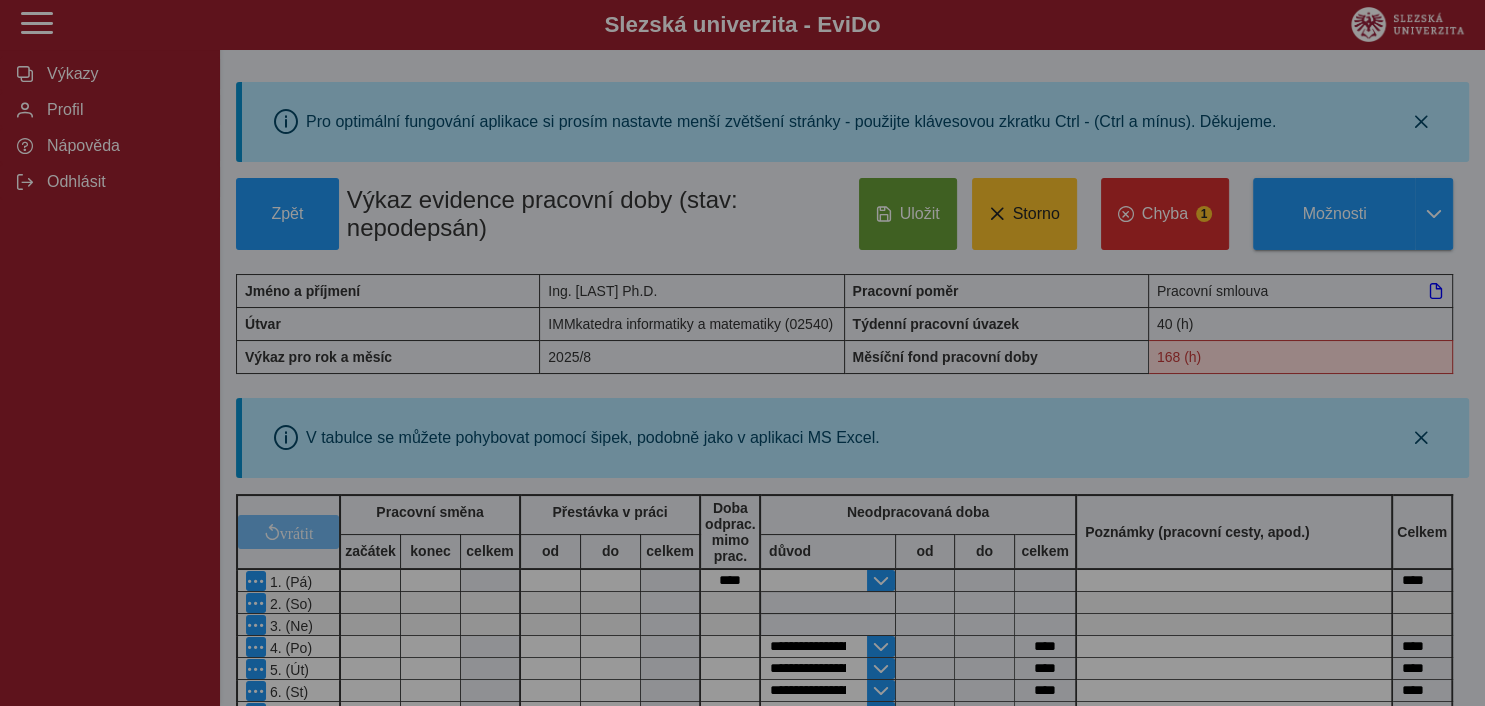 type 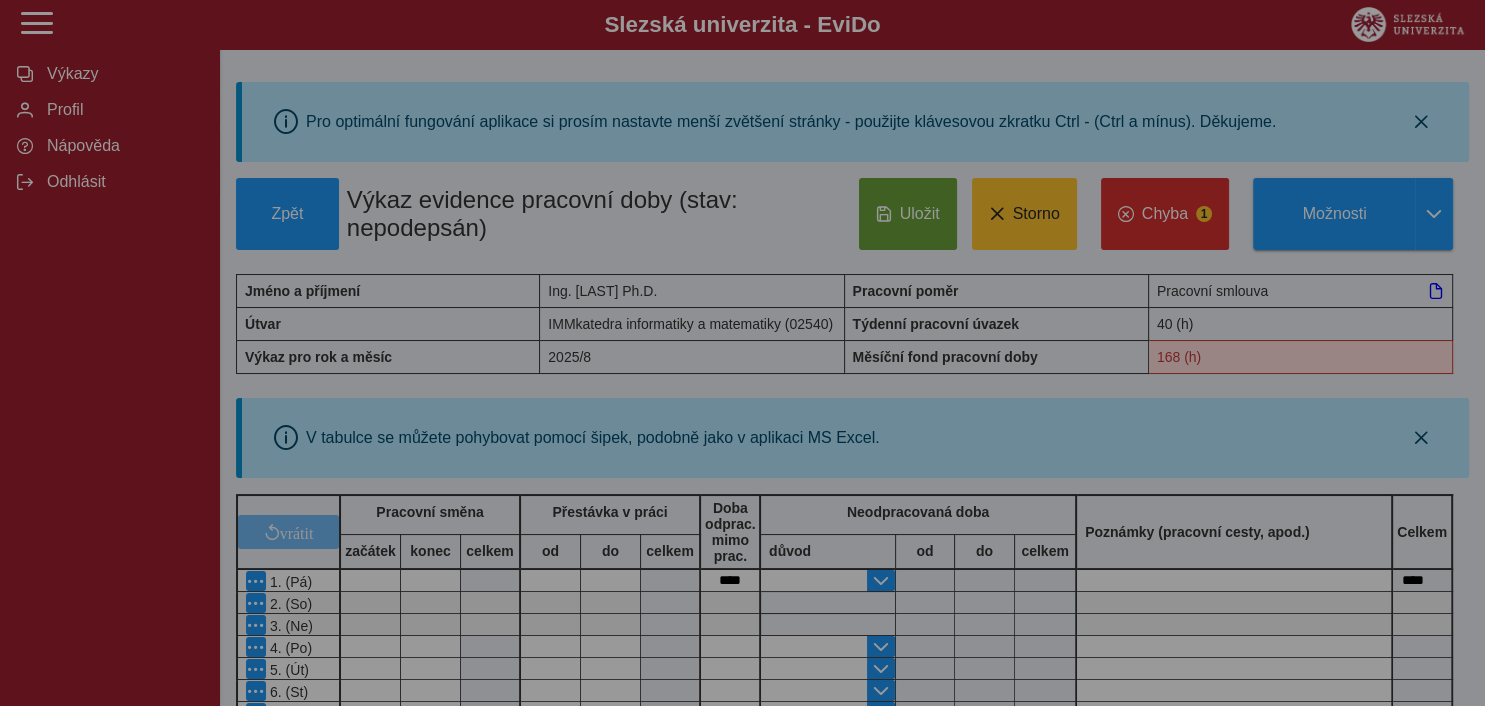 type 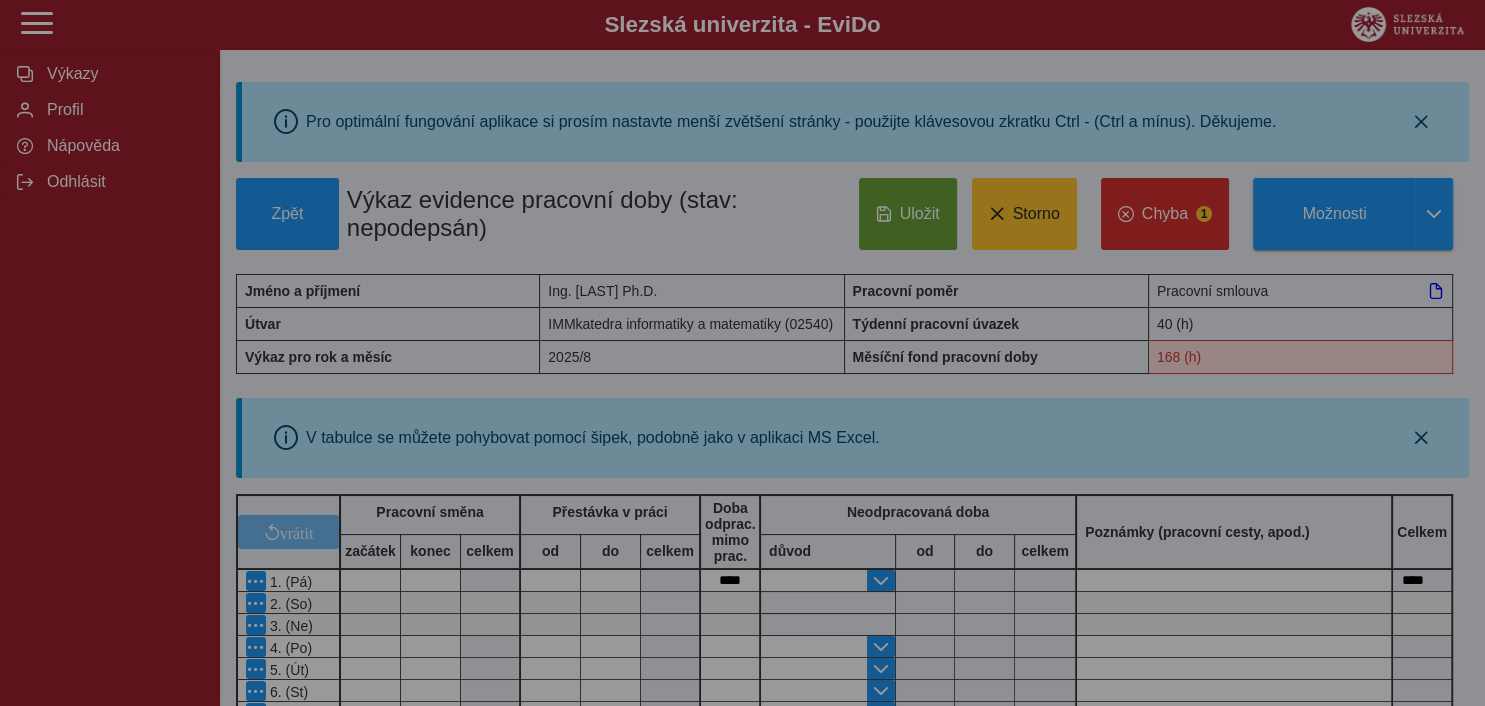 type 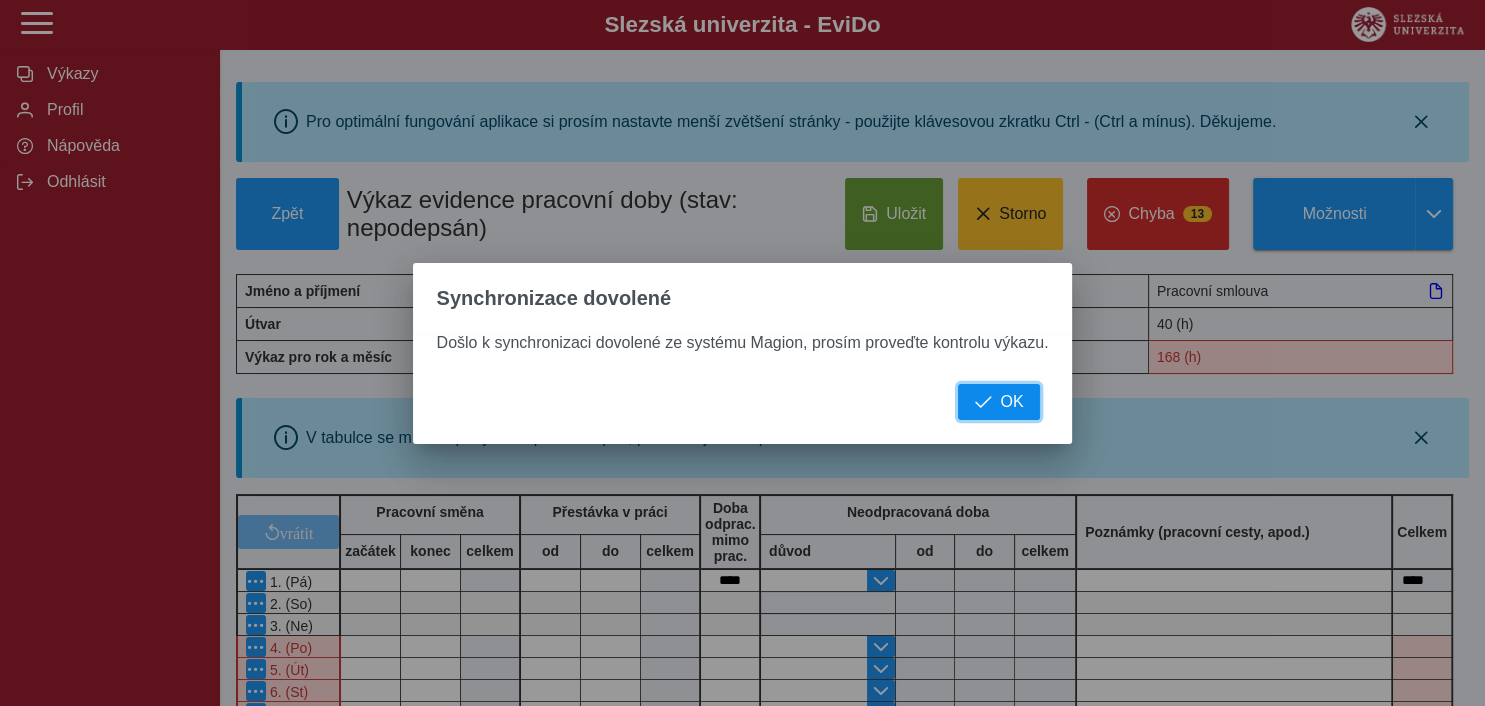 click on "OK" at bounding box center (1011, 402) 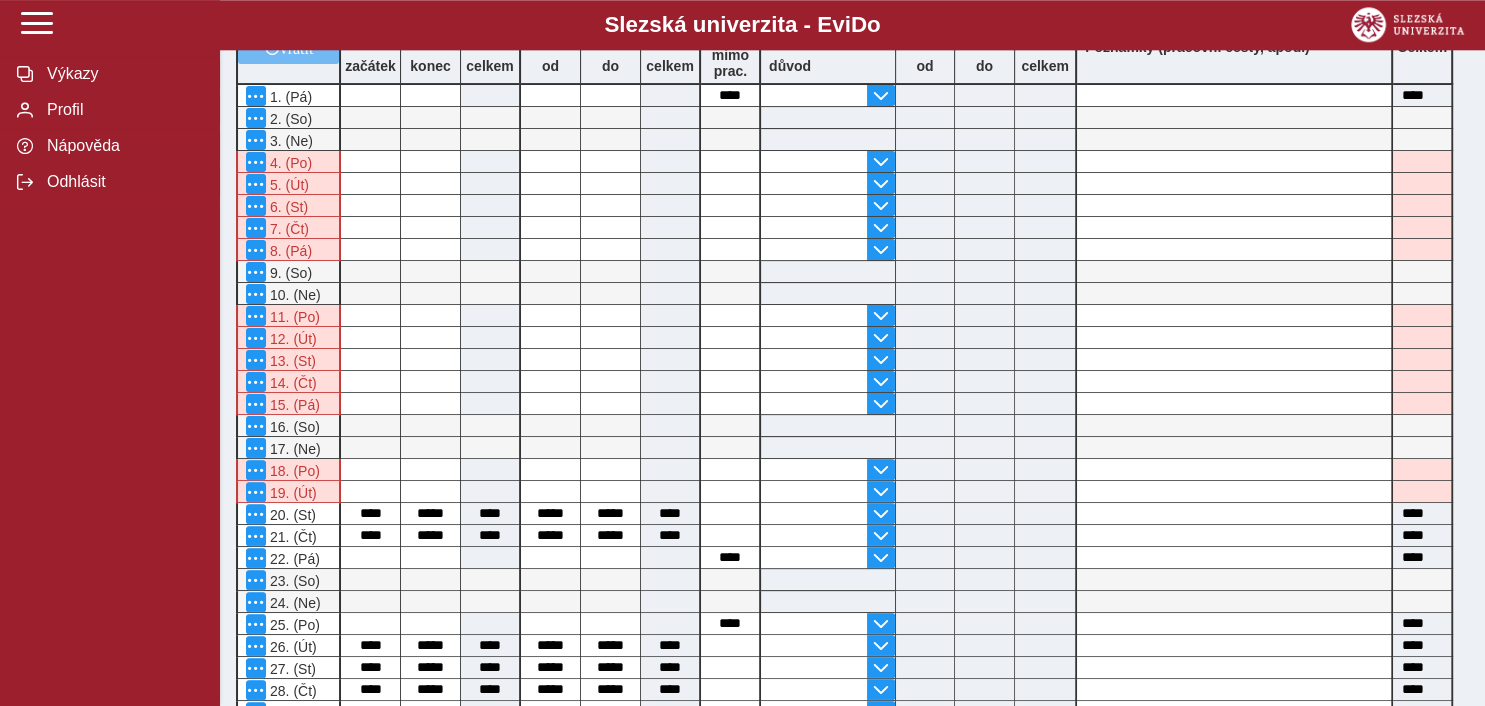 scroll, scrollTop: 487, scrollLeft: 0, axis: vertical 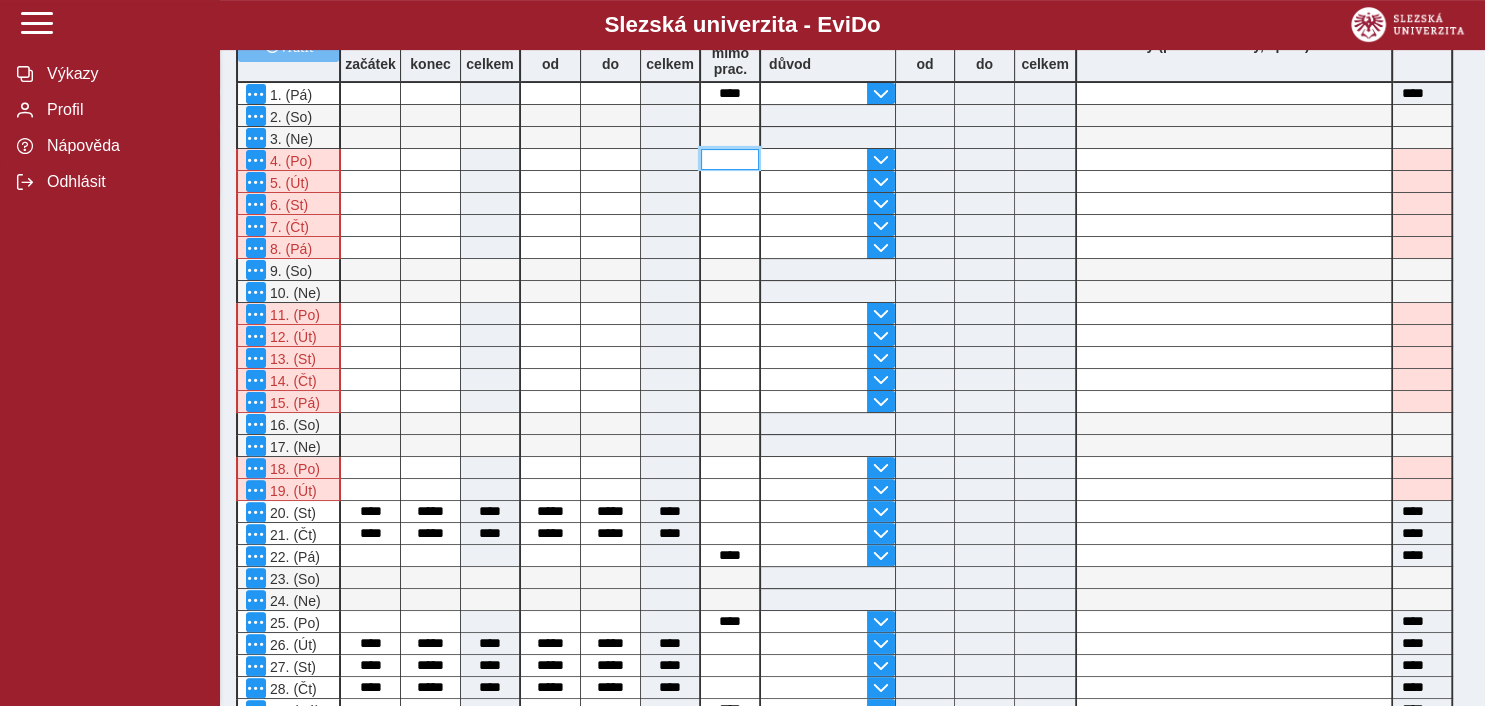 click at bounding box center (730, 159) 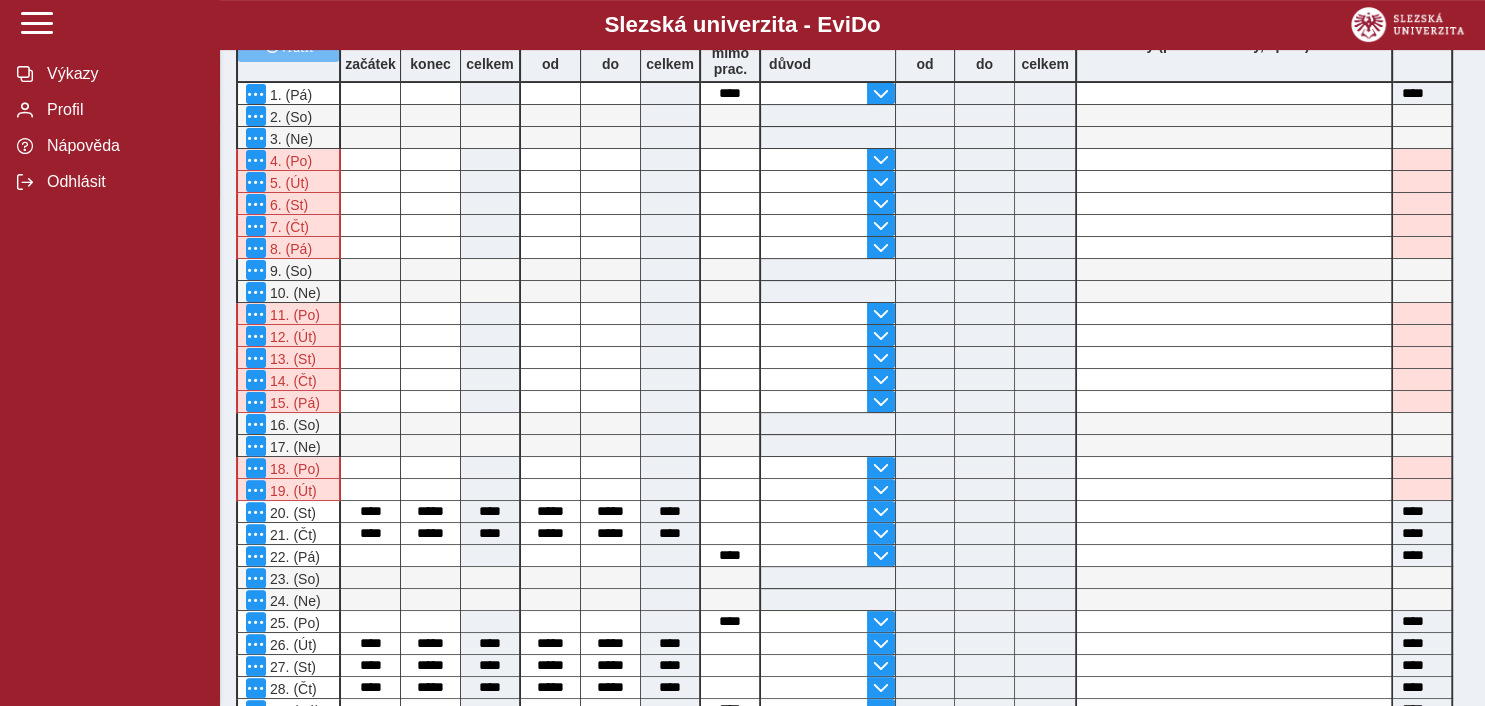 click on "Výkaz evidence pracovní doby (stav: nepodepsán)" at bounding box center [544, -273] 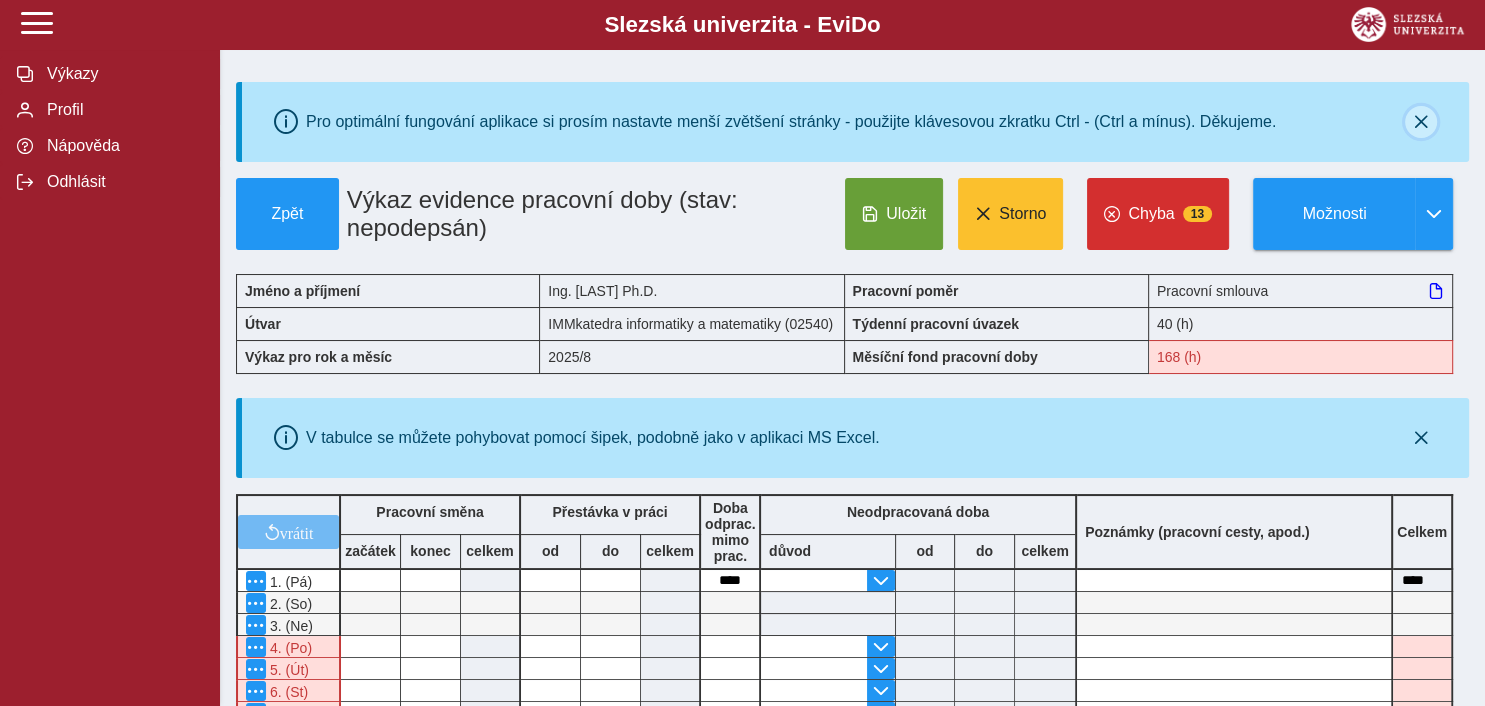 click at bounding box center (1421, 122) 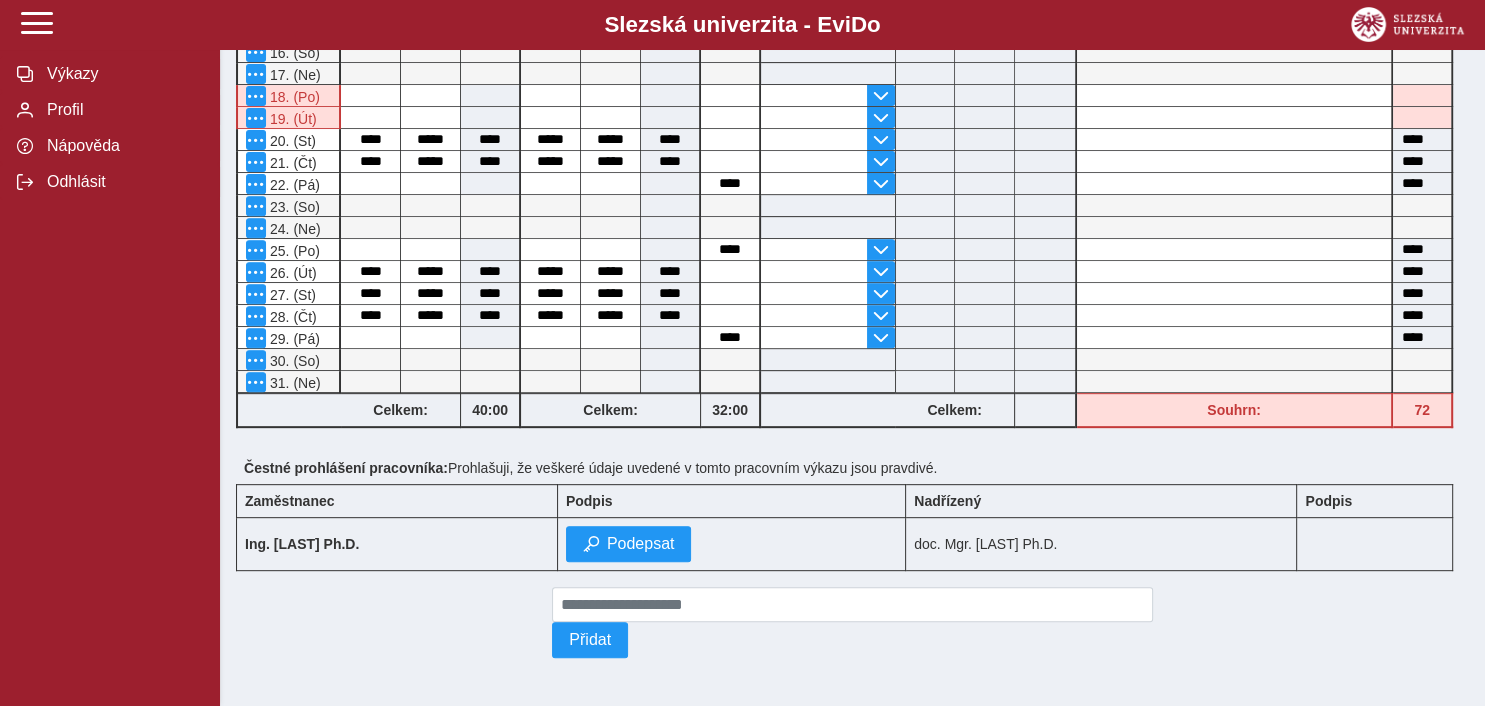 scroll, scrollTop: 0, scrollLeft: 0, axis: both 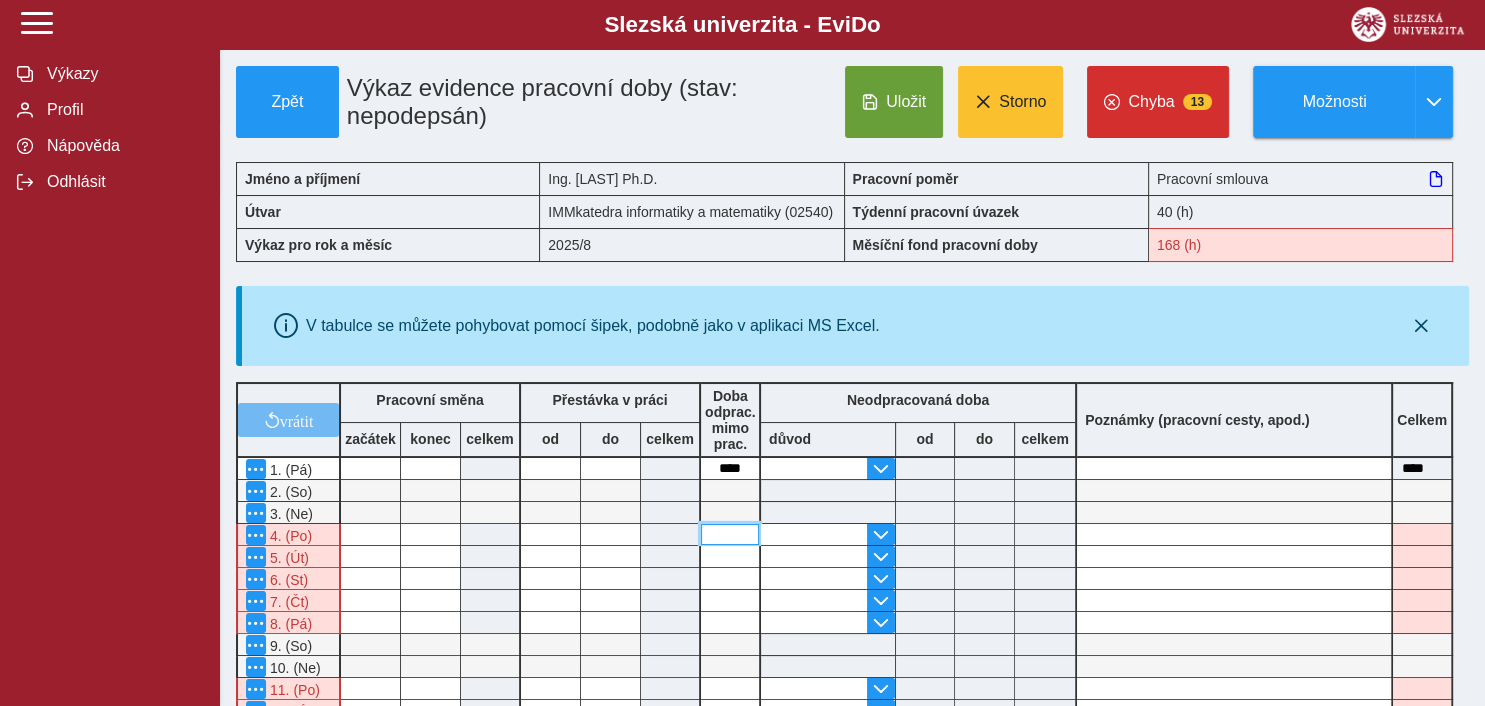 click at bounding box center [730, 534] 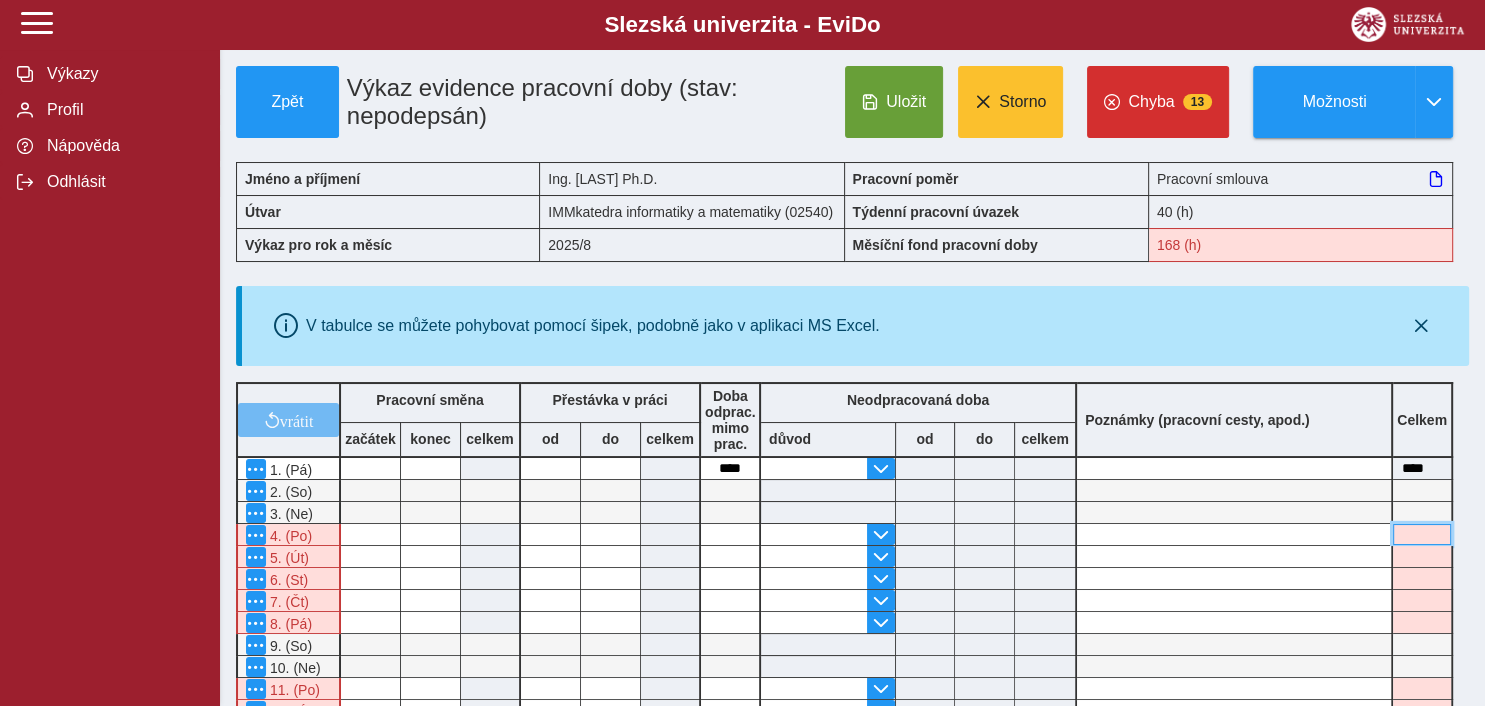 click at bounding box center (1422, 534) 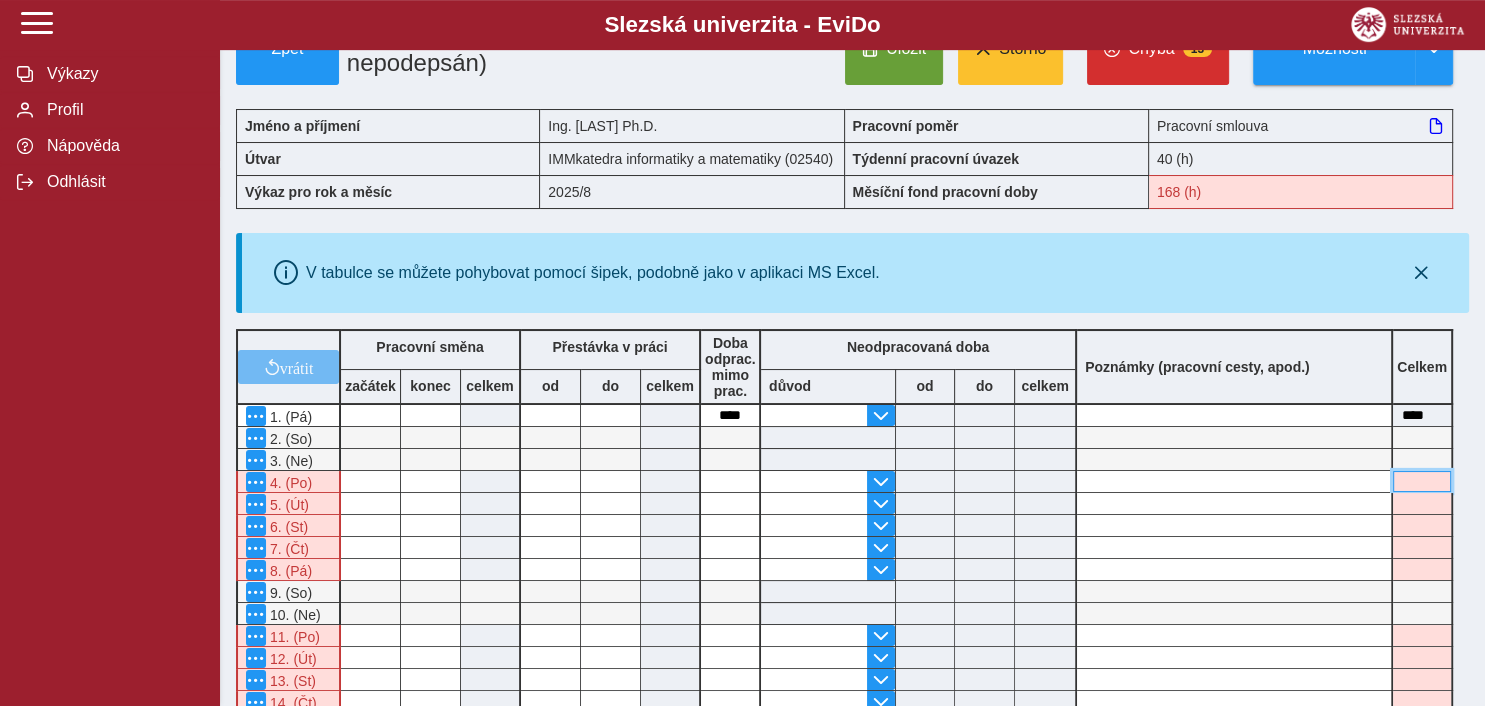 scroll, scrollTop: 0, scrollLeft: 0, axis: both 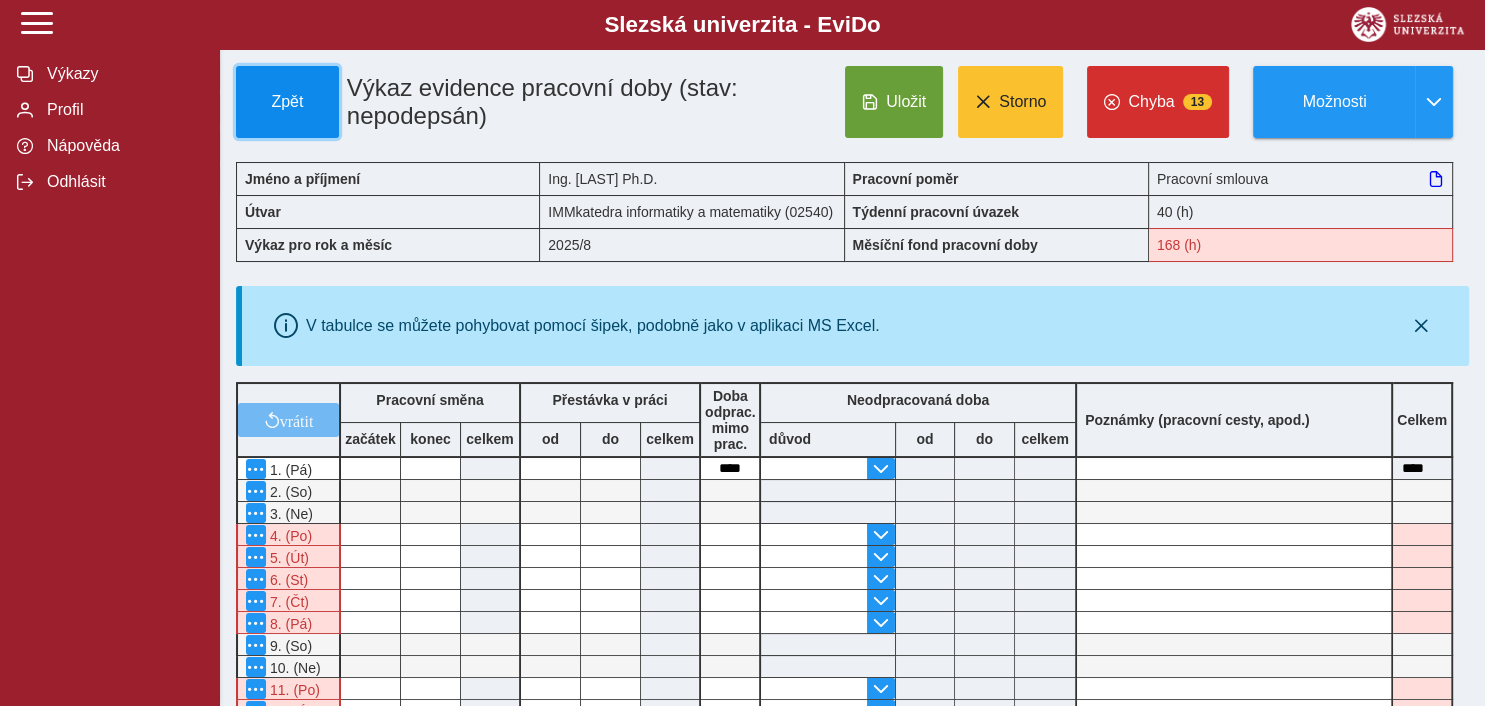 click on "Zpět" at bounding box center (287, 102) 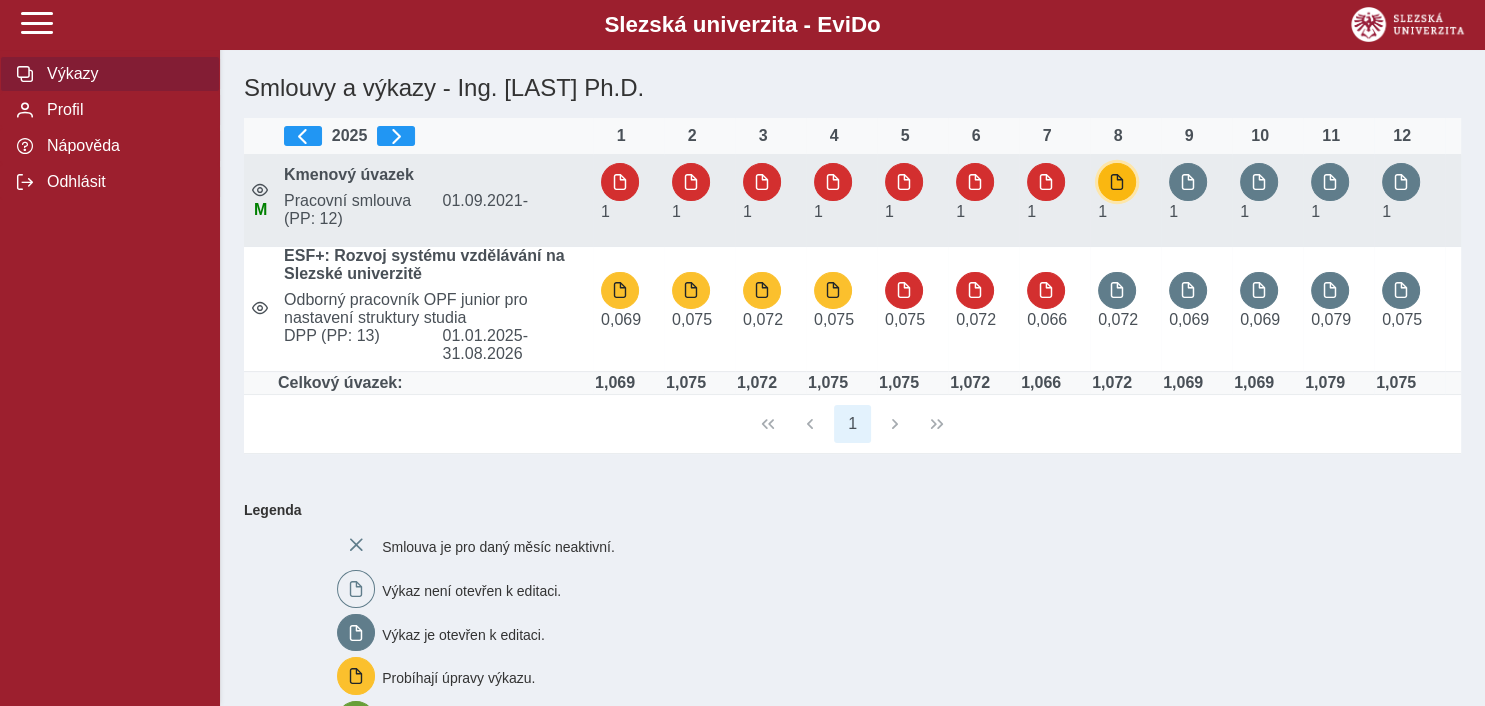 click at bounding box center [1117, 182] 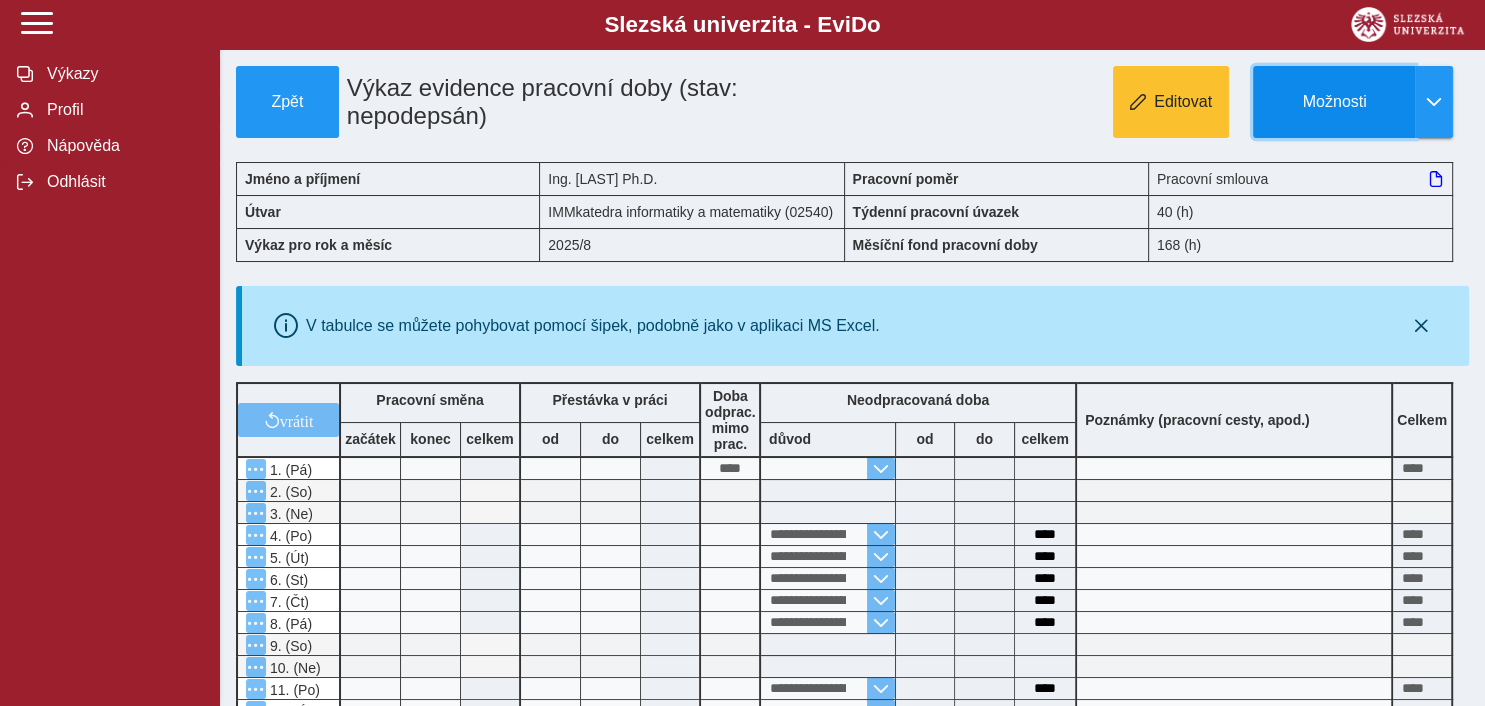 click on "Možnosti" at bounding box center (1334, 102) 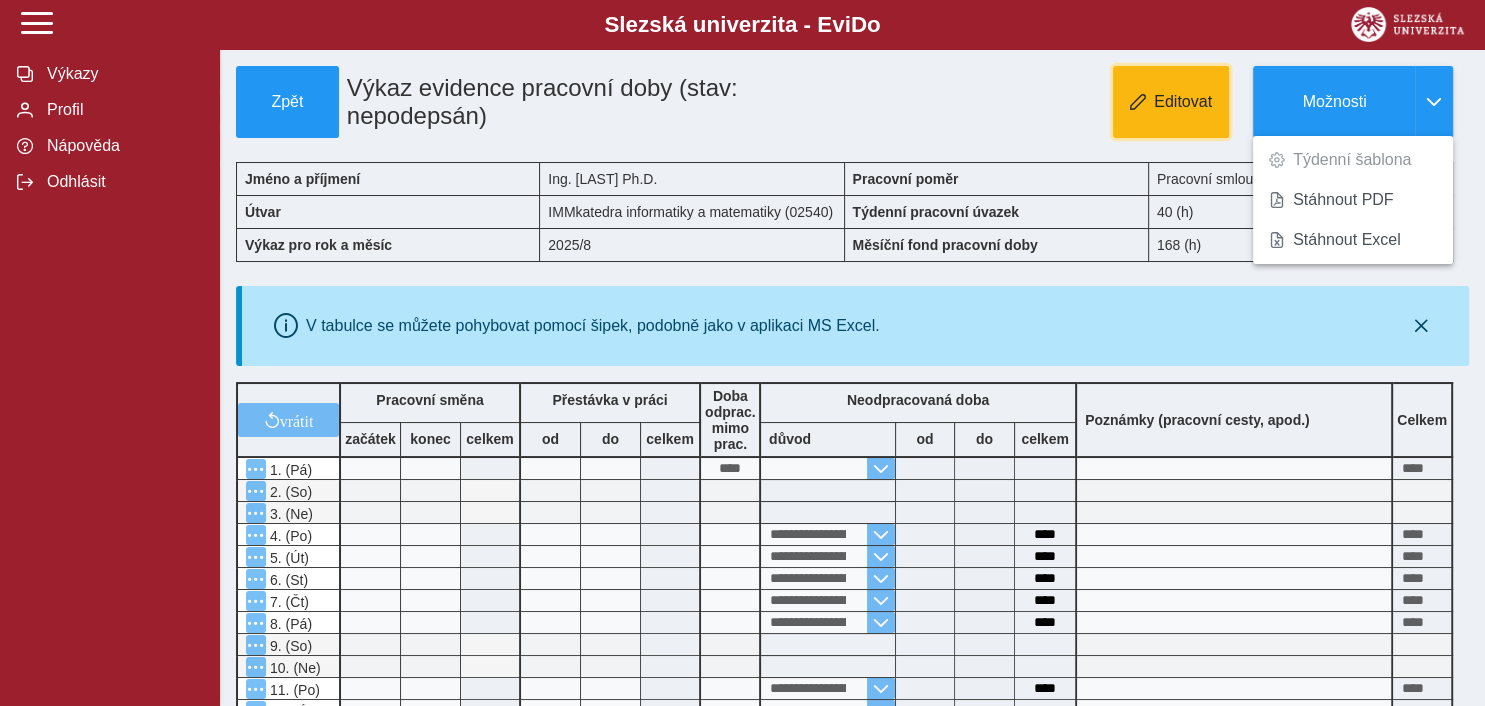 click on "Editovat" at bounding box center (1183, 102) 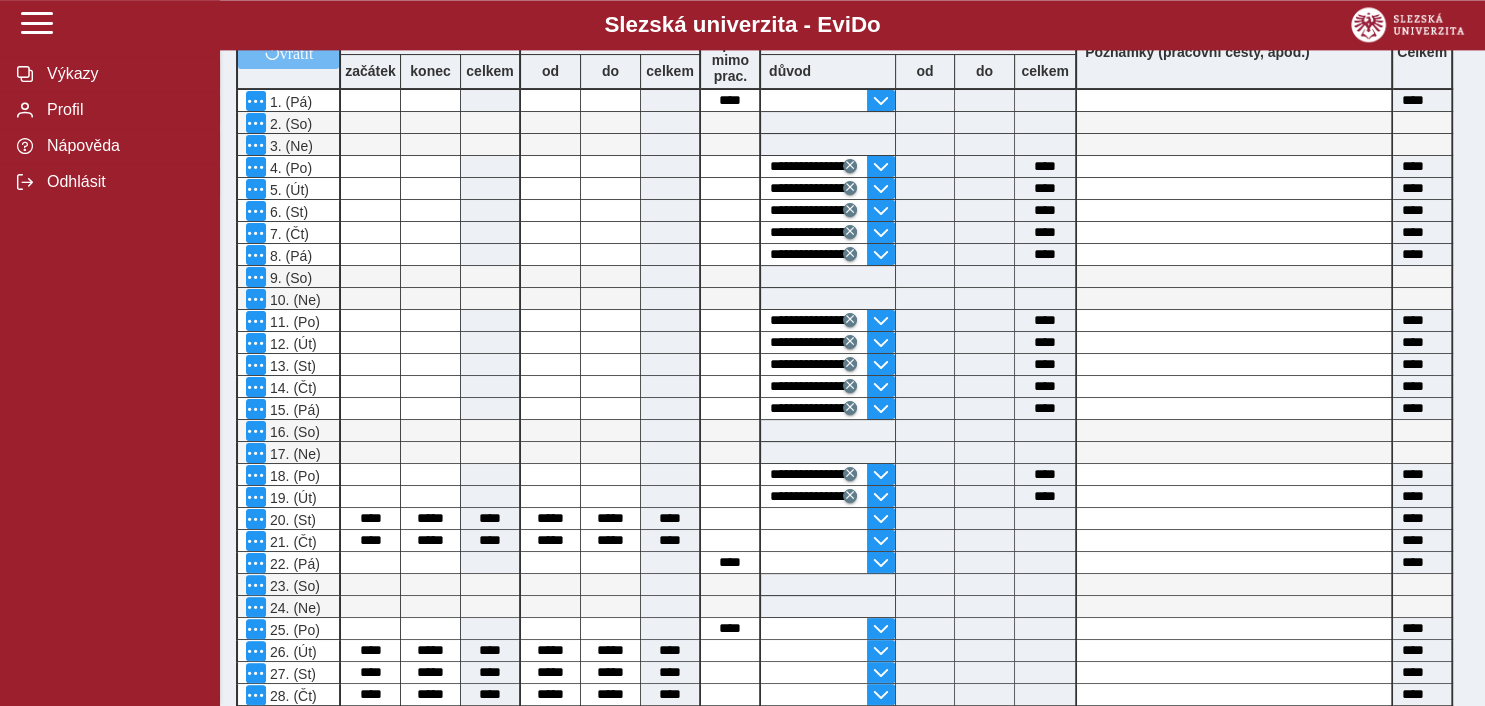 scroll, scrollTop: 360, scrollLeft: 0, axis: vertical 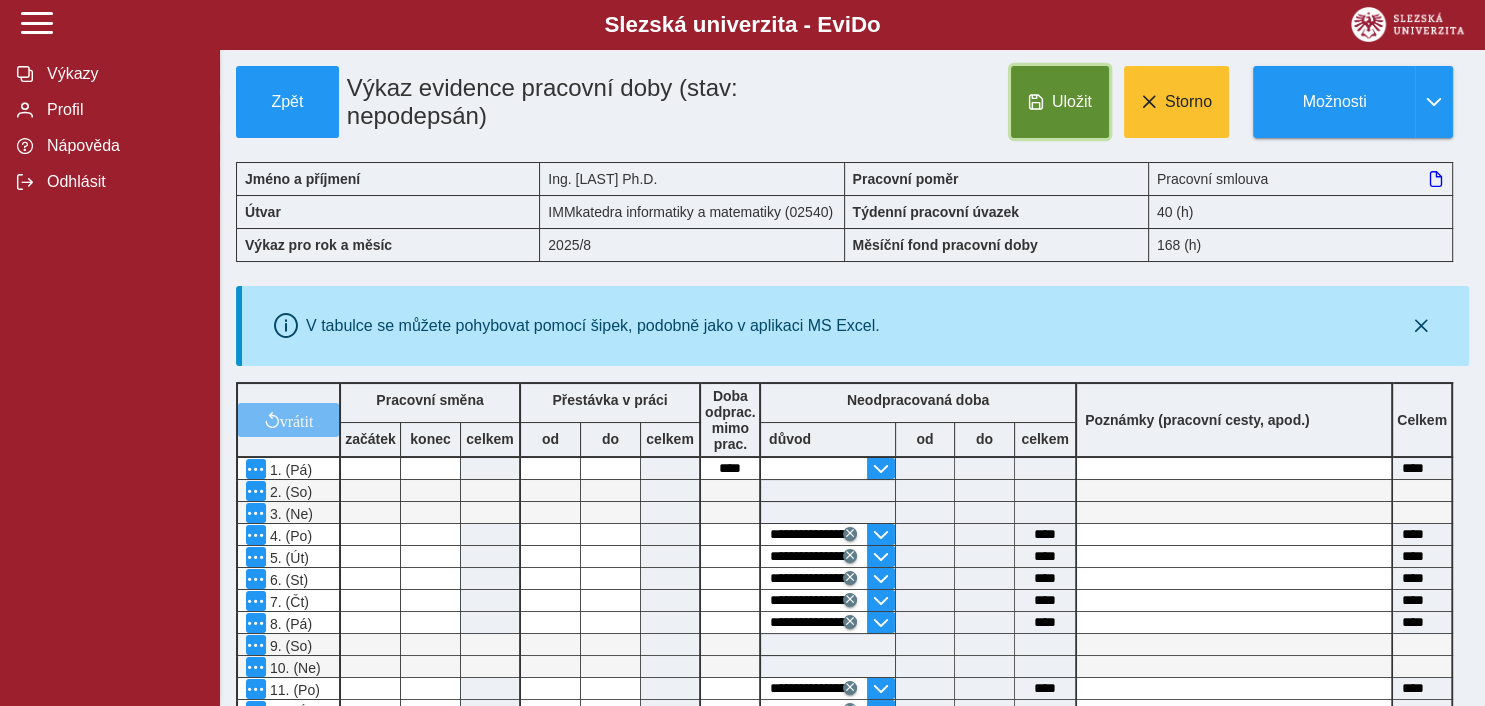 click on "Uložit" at bounding box center [1060, 102] 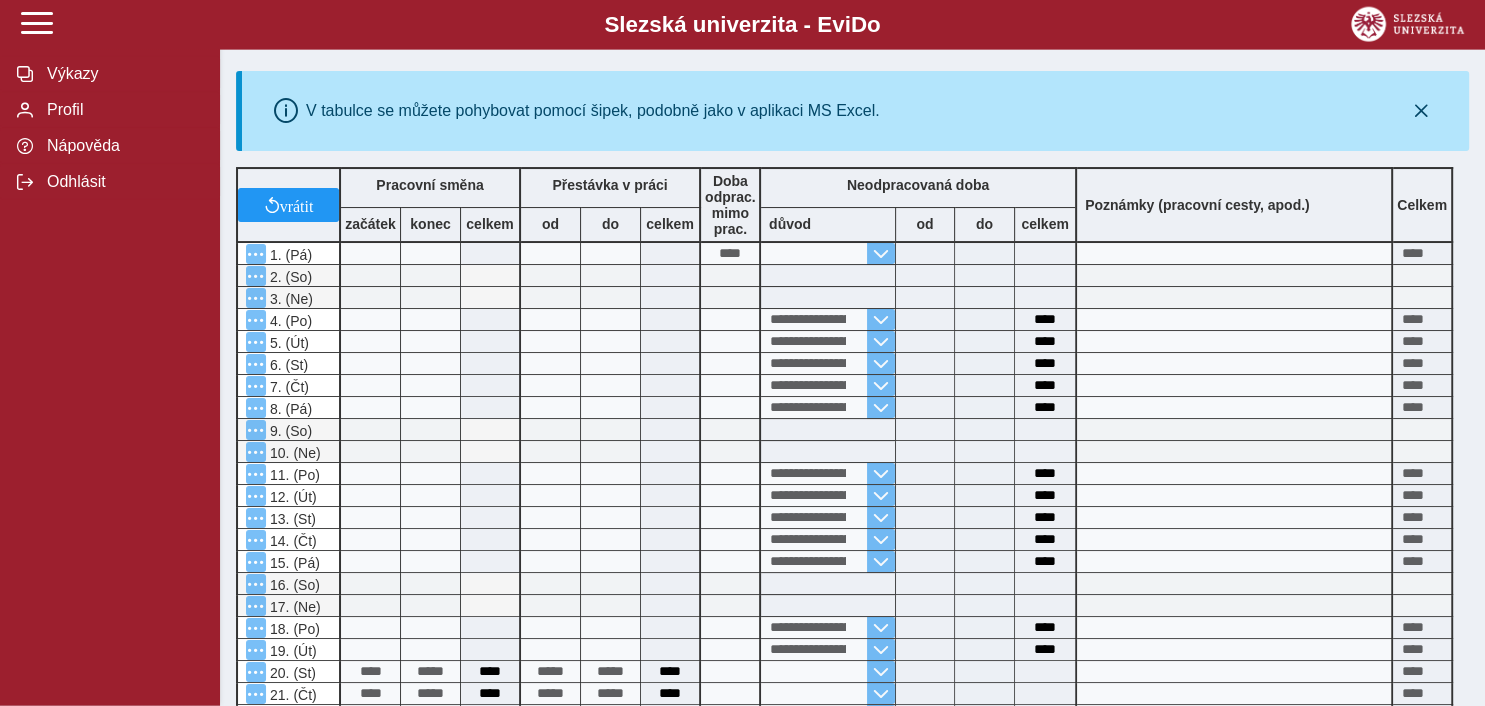 scroll, scrollTop: 222, scrollLeft: 0, axis: vertical 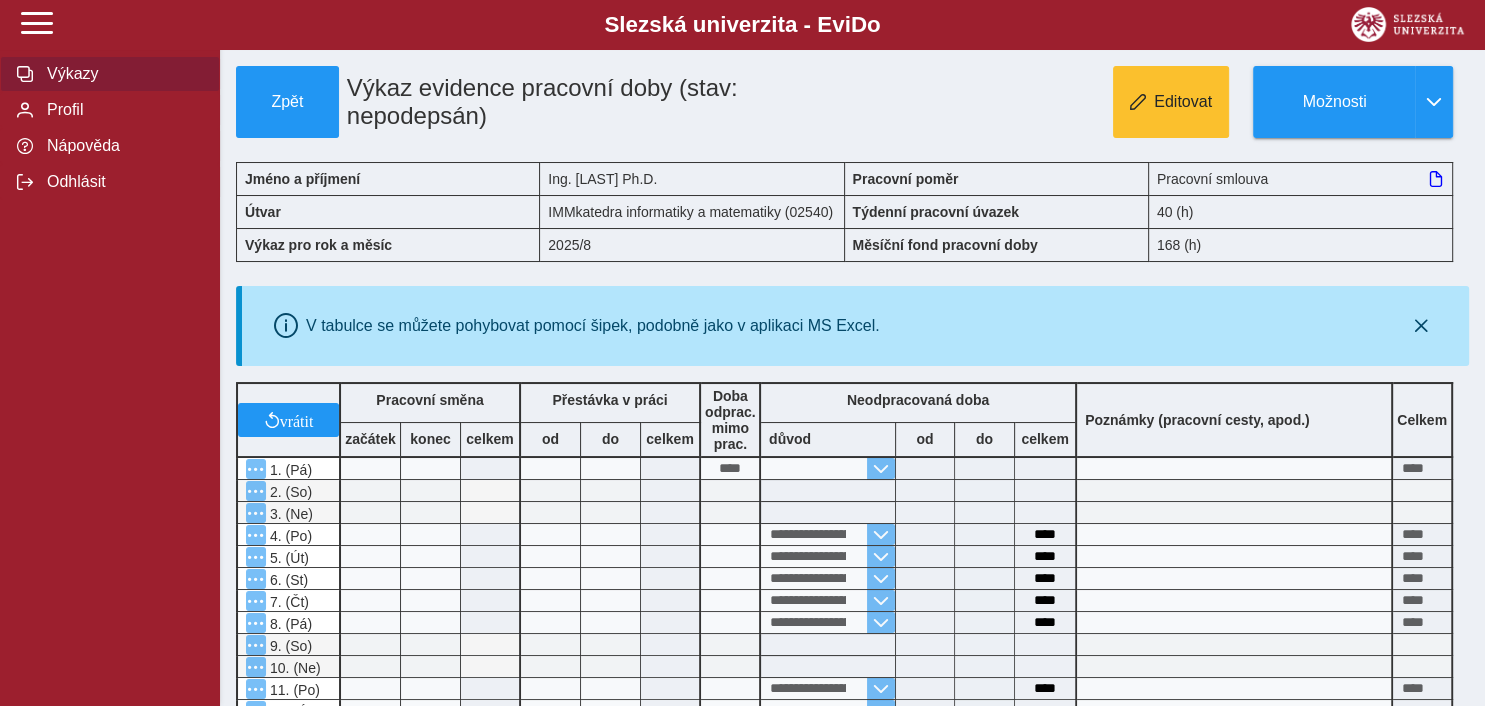 click on "Výkazy" at bounding box center (110, 74) 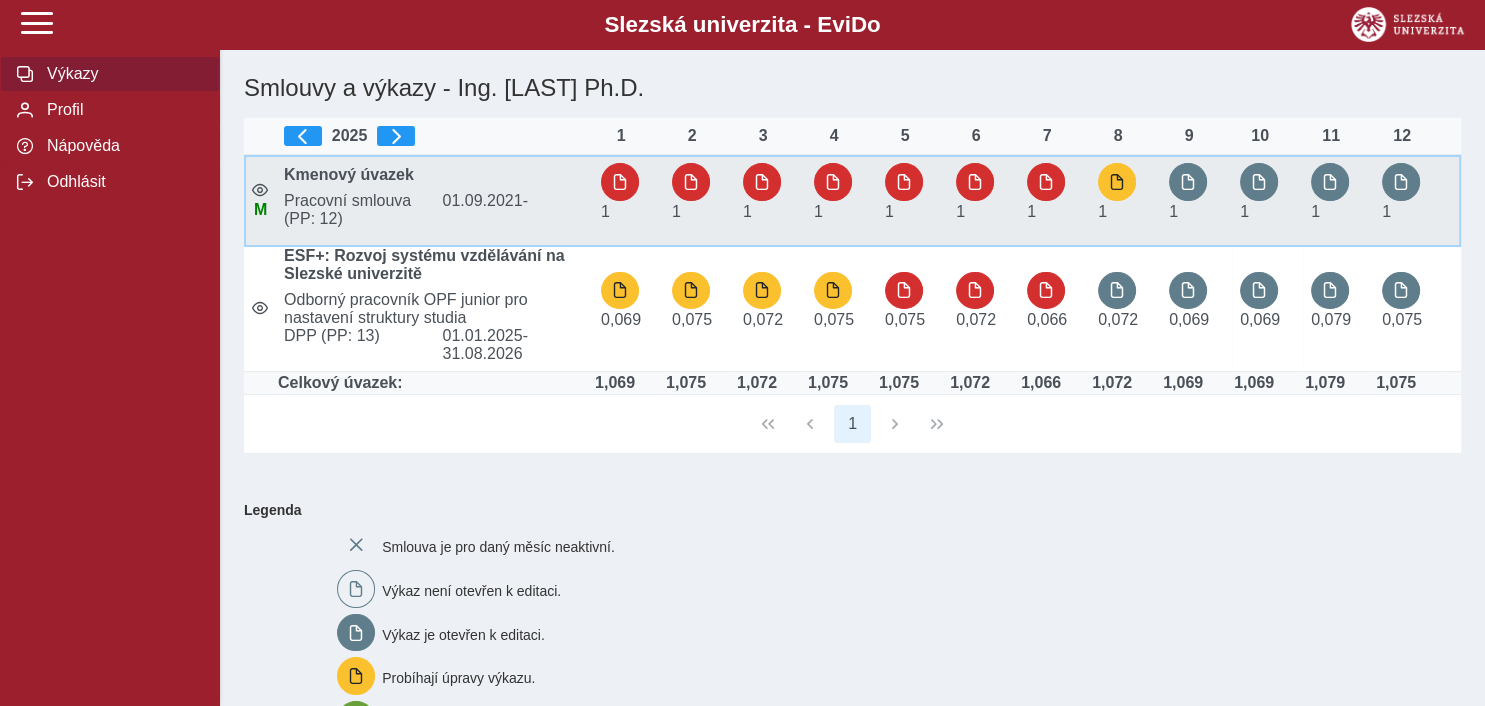 click on "1" at bounding box center [1054, 201] 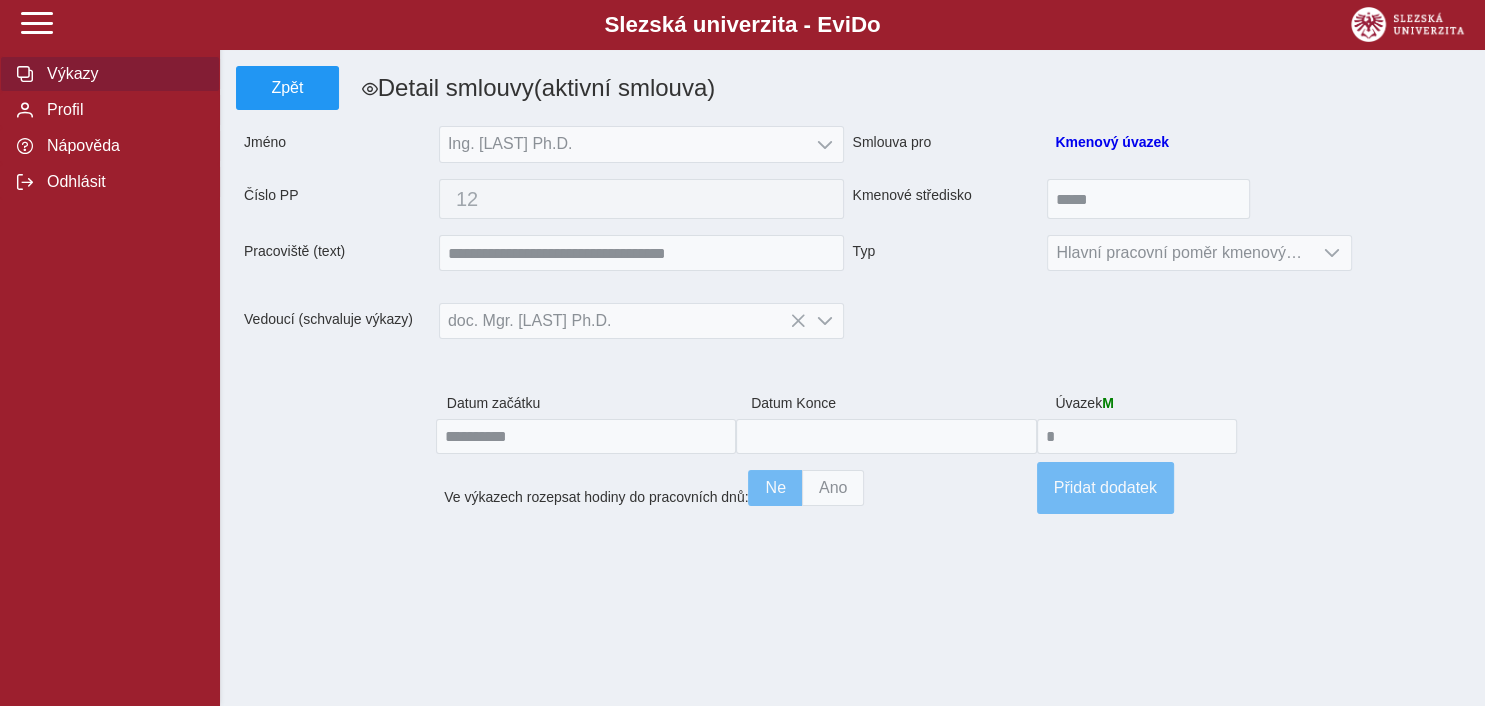 click on "Výkazy" at bounding box center (110, 74) 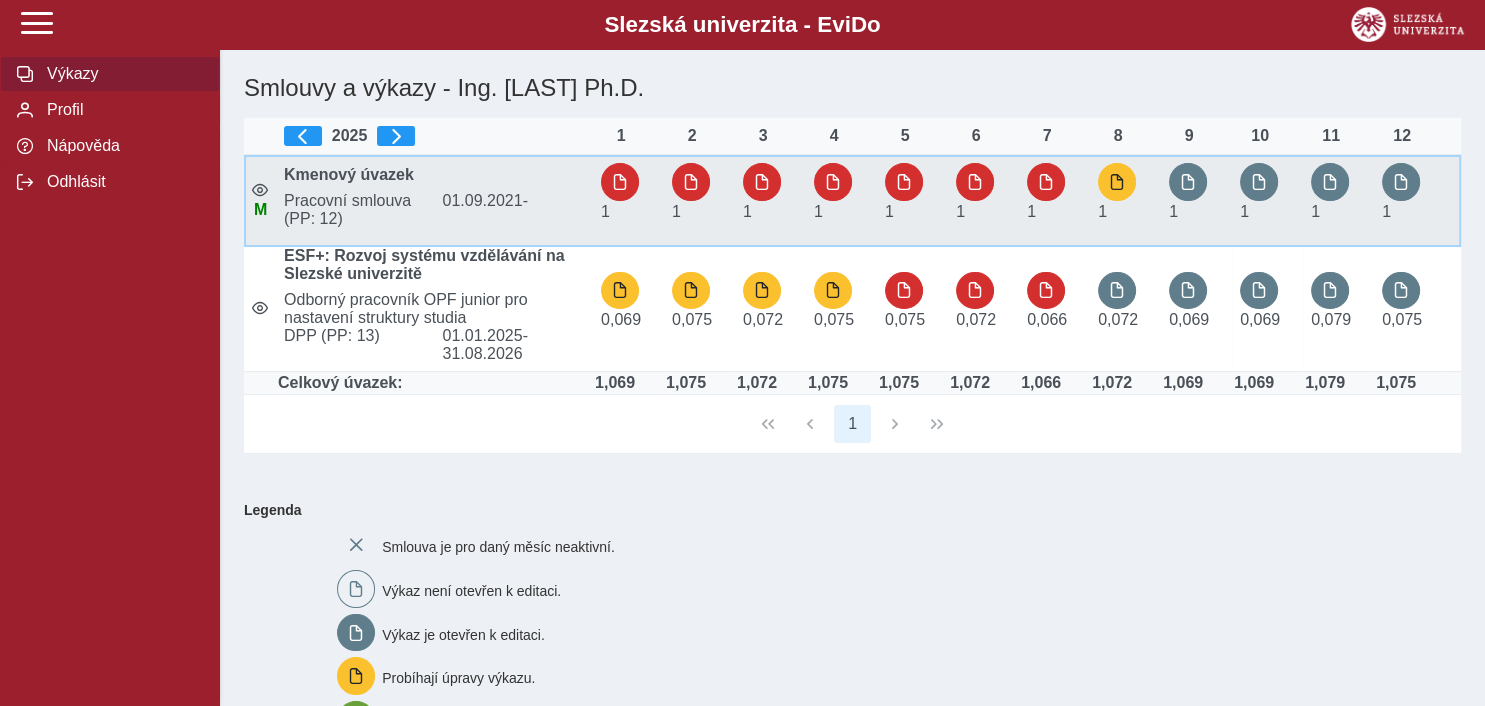click on "1" at bounding box center [1054, 200] 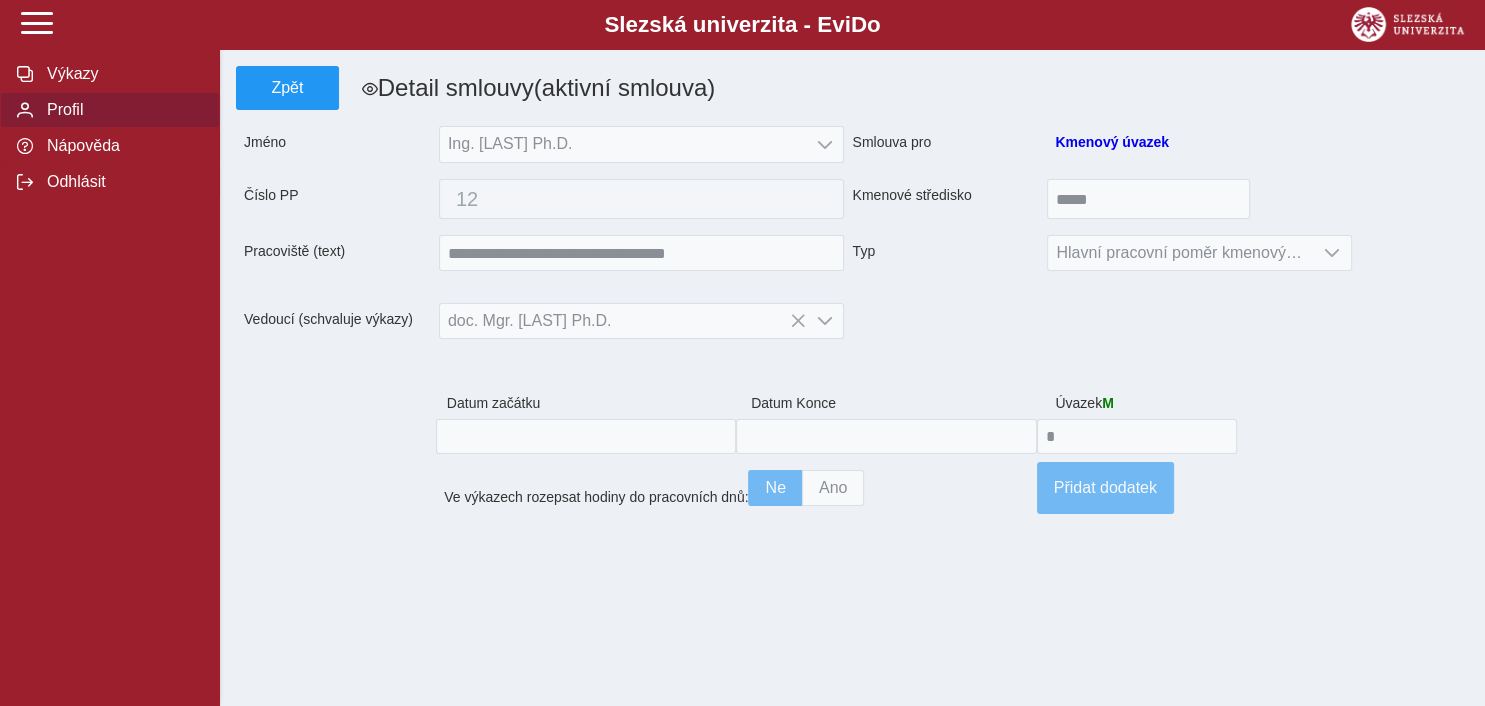 type on "**********" 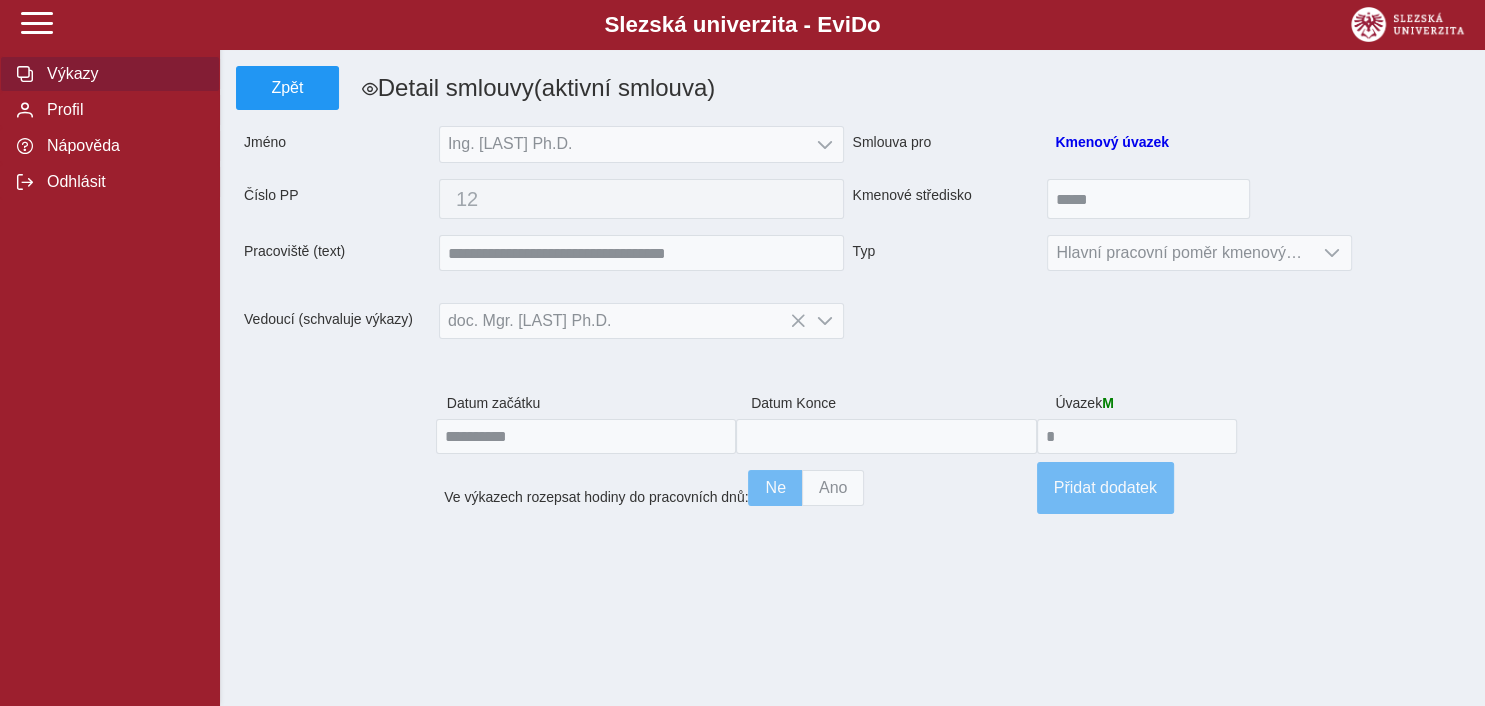 click on "Výkazy" at bounding box center (122, 74) 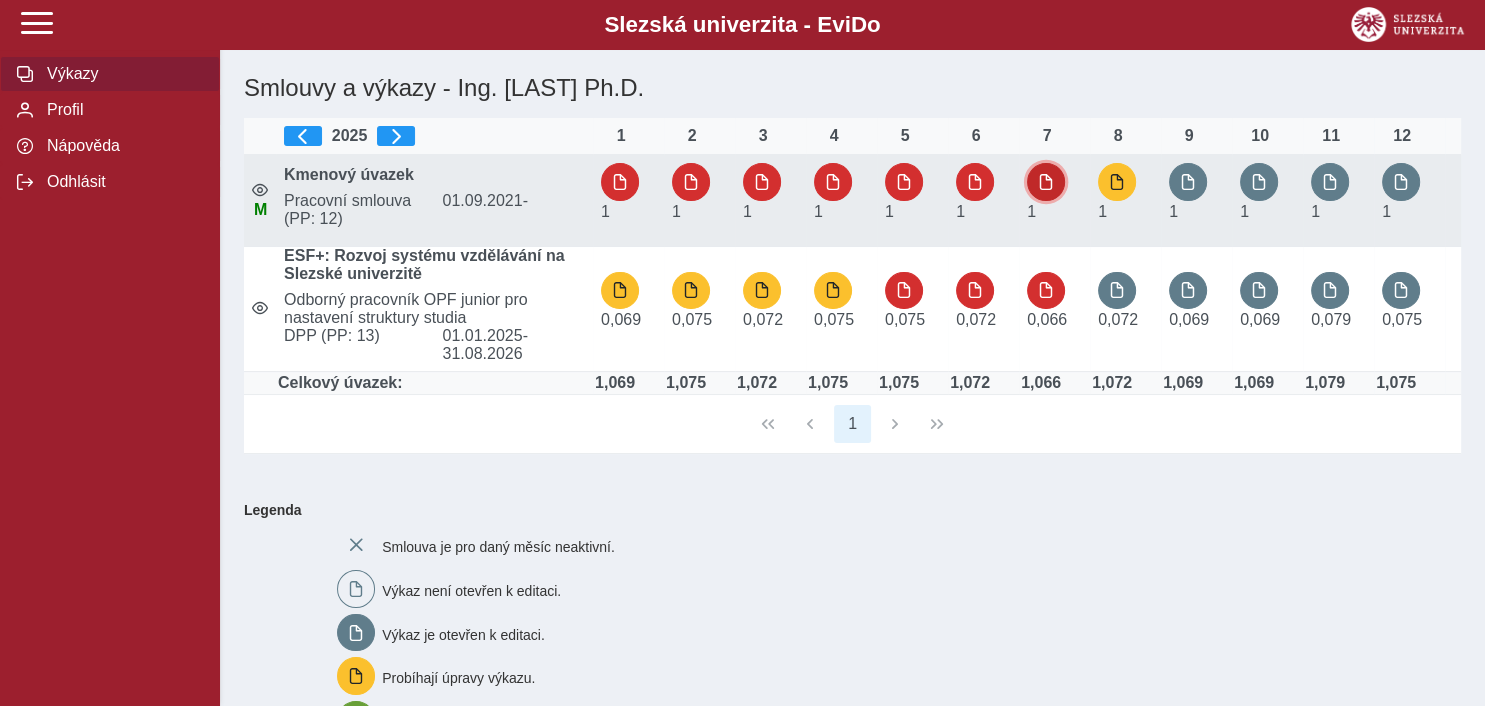 click at bounding box center (1046, 182) 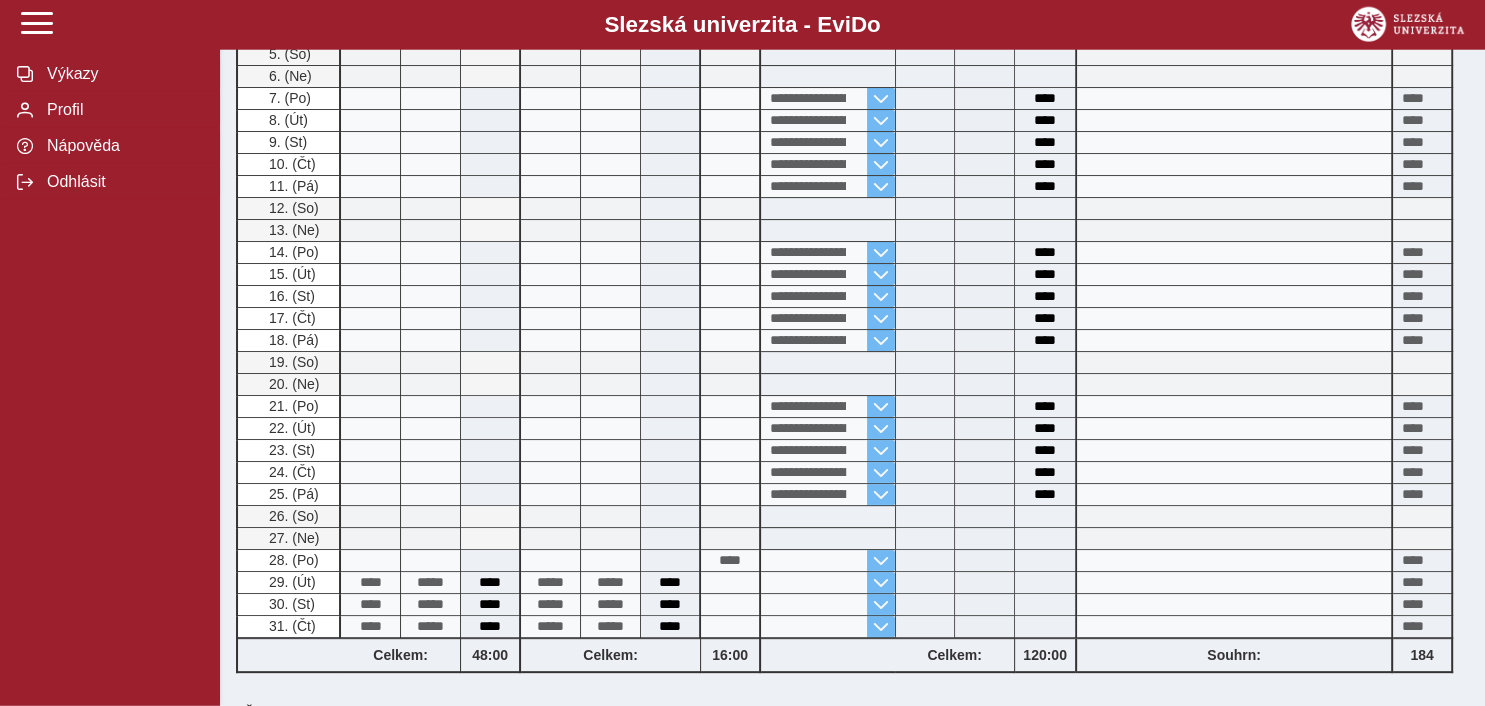 scroll, scrollTop: 504, scrollLeft: 0, axis: vertical 